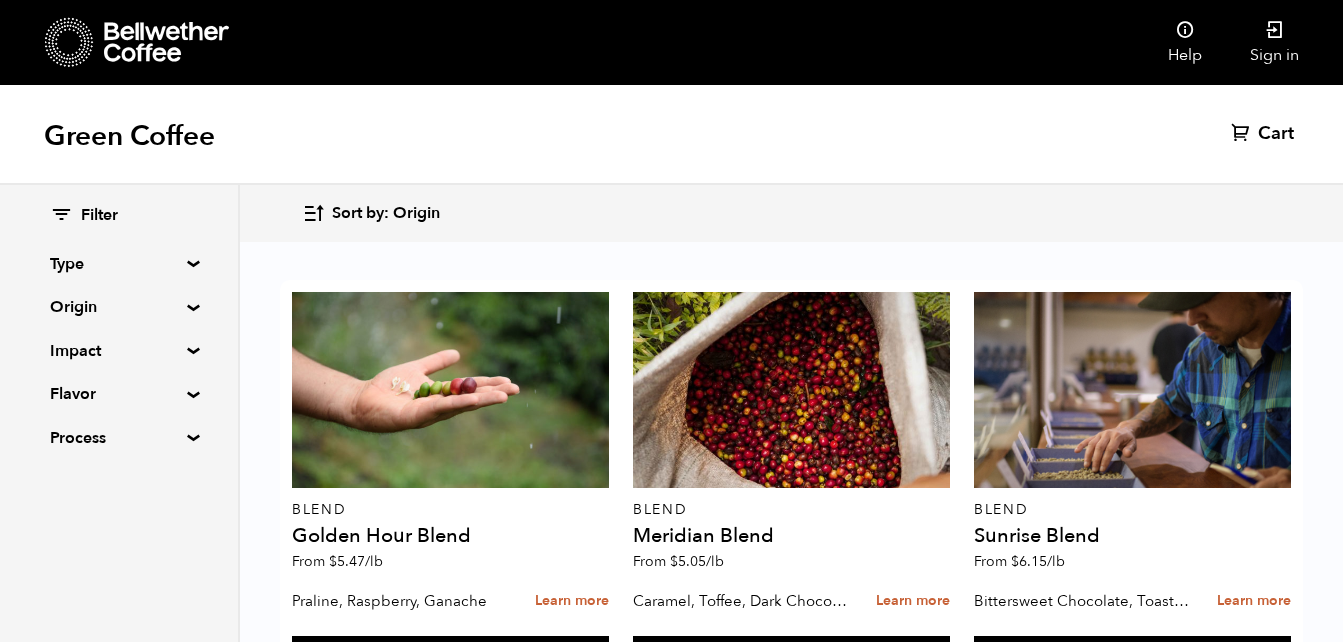 scroll, scrollTop: 0, scrollLeft: 0, axis: both 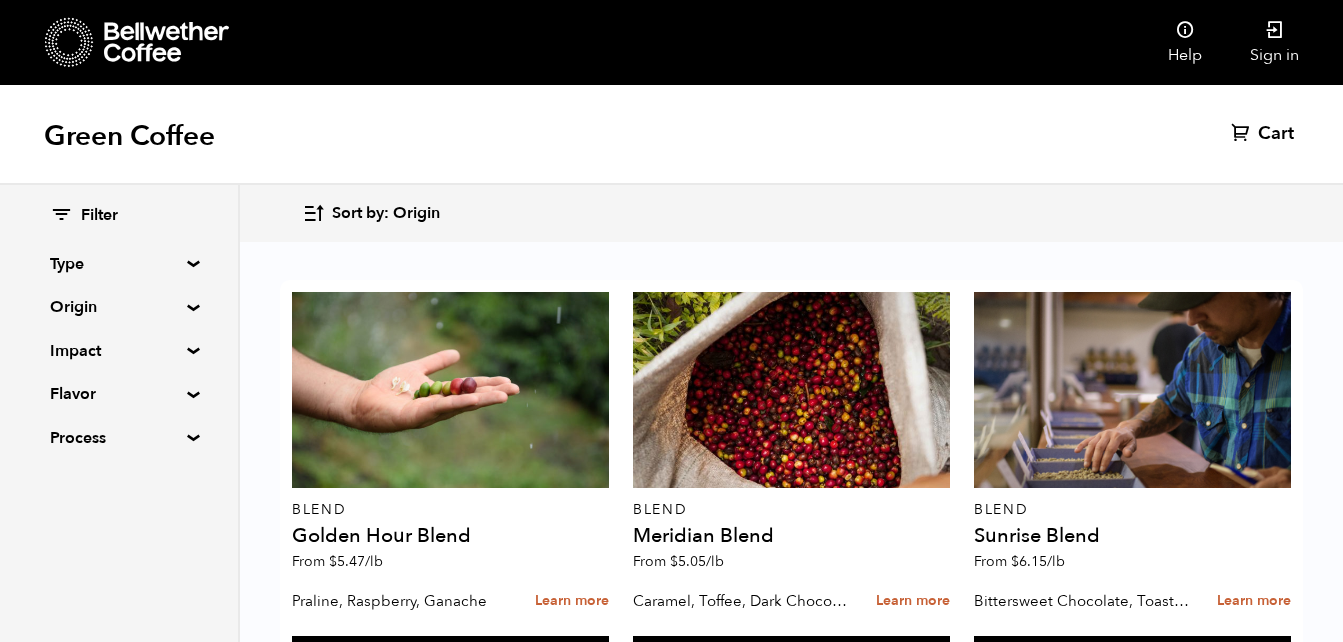 click on "Filter   Type       Blend   Single Origin   Decaf   Seasonal   Year Round Origin       Blend   Brazil   Burundi   Colombia   El Salvador   Ethiopia   Guatemala   Honduras   Mexico   Nicaragua   Peru   Rwanda   Sumatra Impact       Fair Trade   Organic   Women's Lot   Living Income Pricing   Farmer Impact Fund Flavor       Chocolate   Citrus Fruit   Floral   Fruity   Nutty   Sweet Process       Natural   Washed   Wet-hulled" at bounding box center (119, 327) 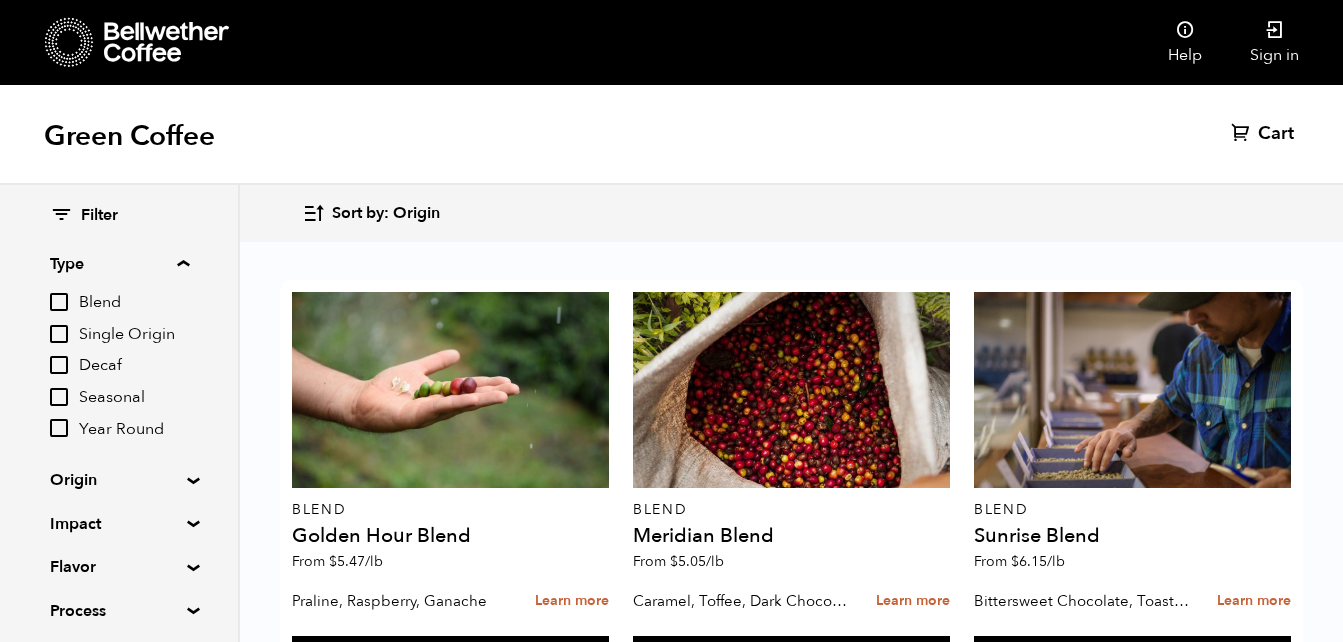 click on "Year Round" at bounding box center (59, 428) 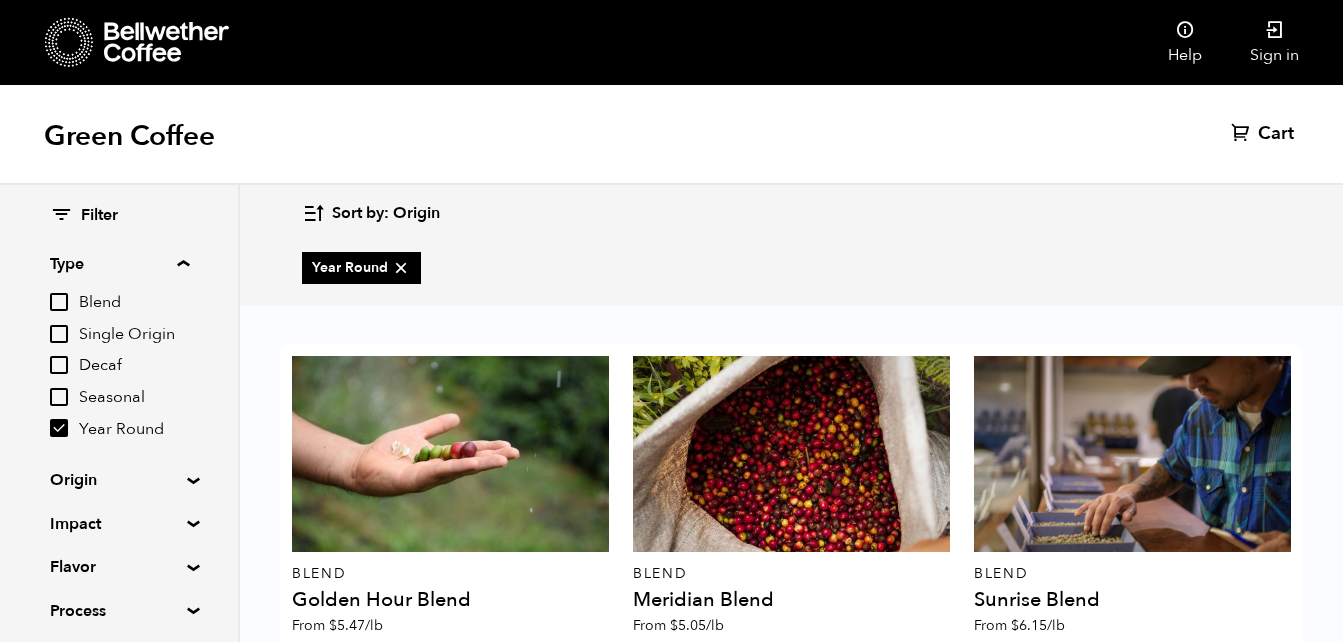click on "Blend" at bounding box center (59, 302) 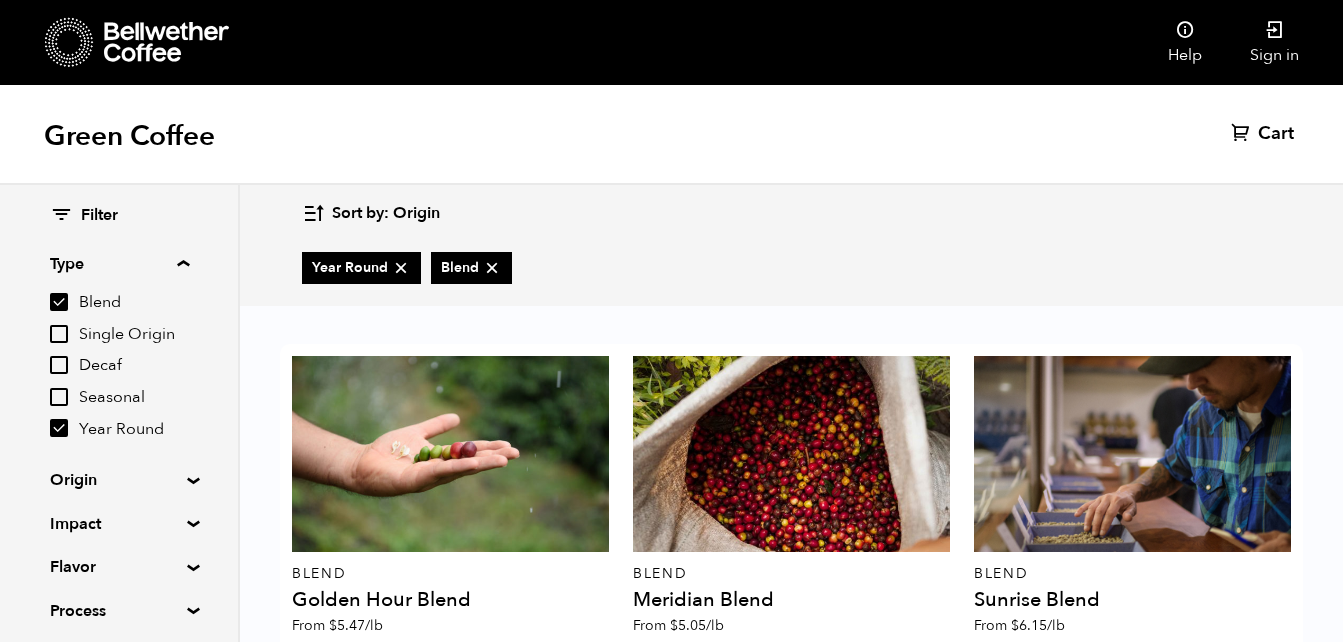 scroll, scrollTop: 921, scrollLeft: 0, axis: vertical 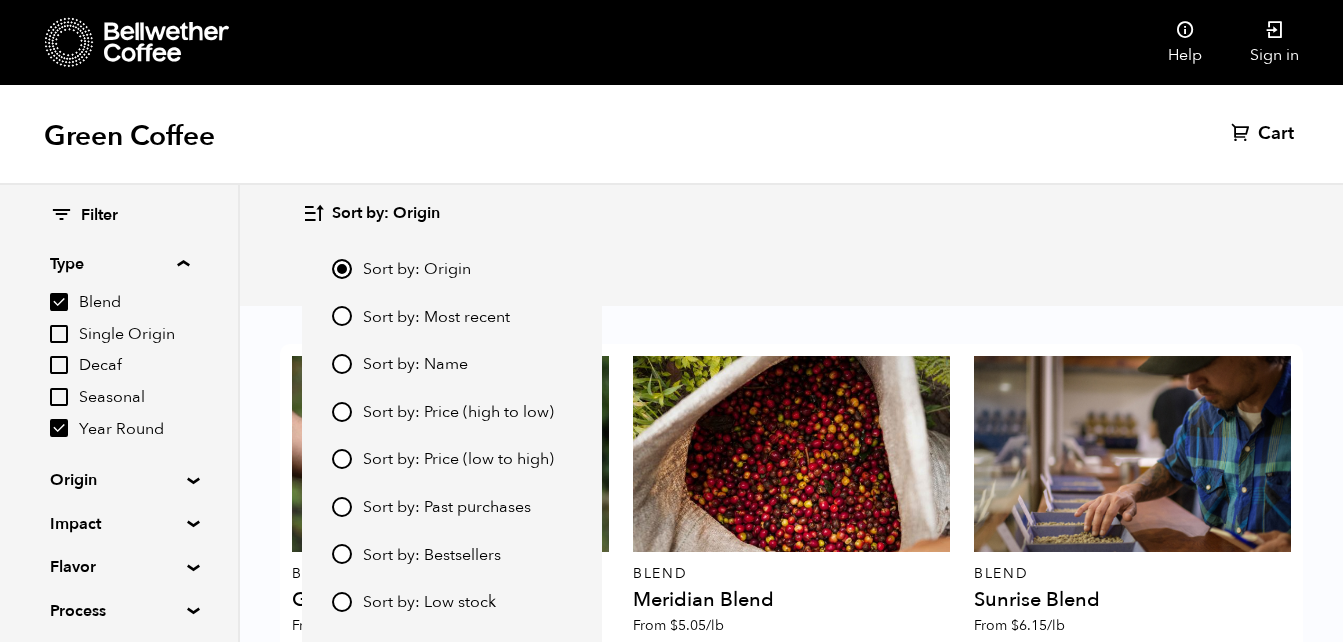 click on "Sort by: Price (low to high)" at bounding box center [342, 459] 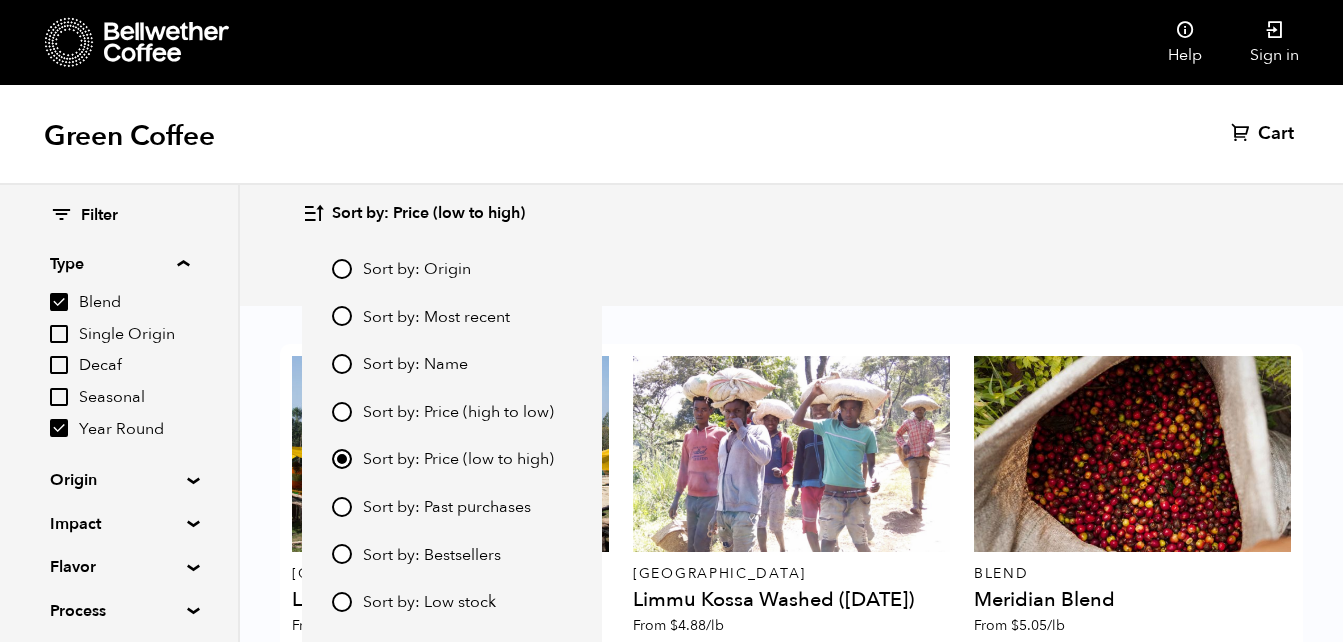 click on "Green Coffee     Cart   (0)" at bounding box center [671, 135] 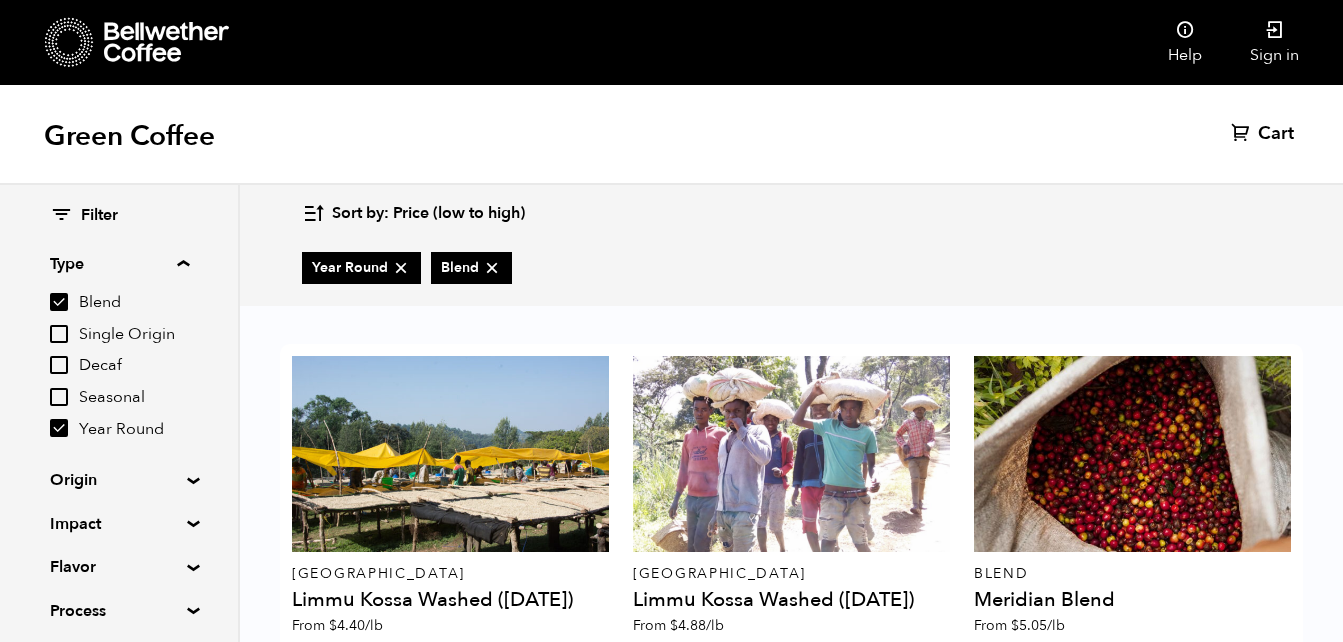 scroll, scrollTop: 0, scrollLeft: 0, axis: both 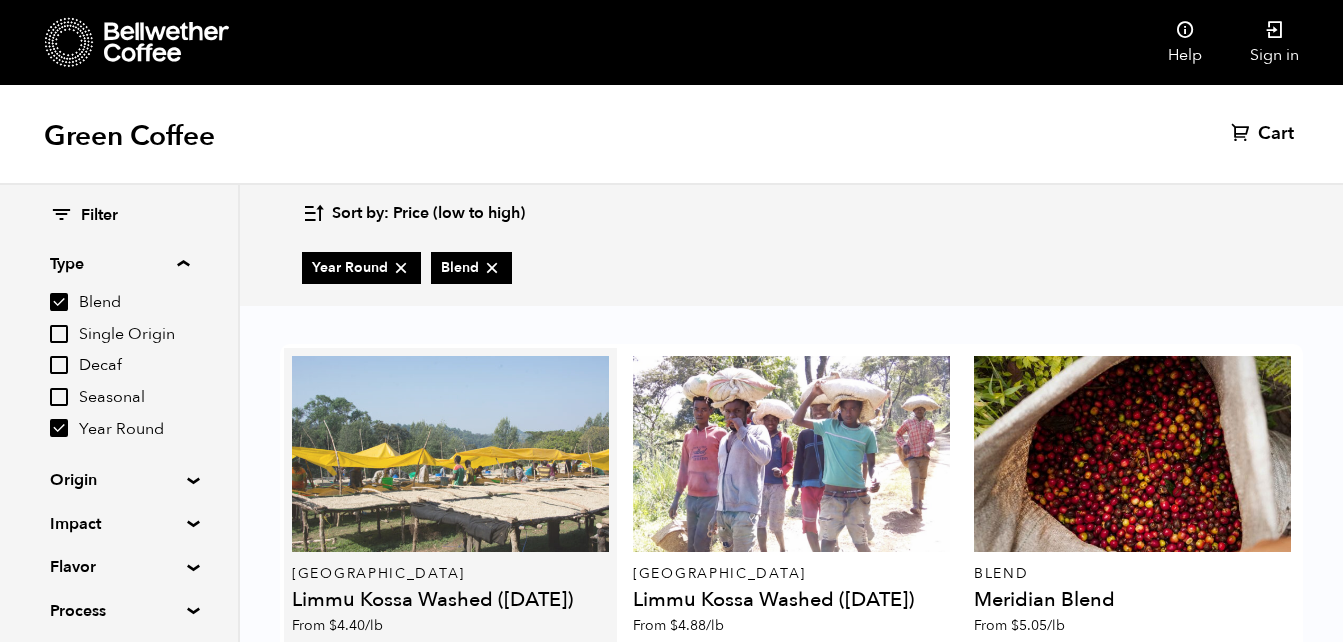 click at bounding box center [450, 454] 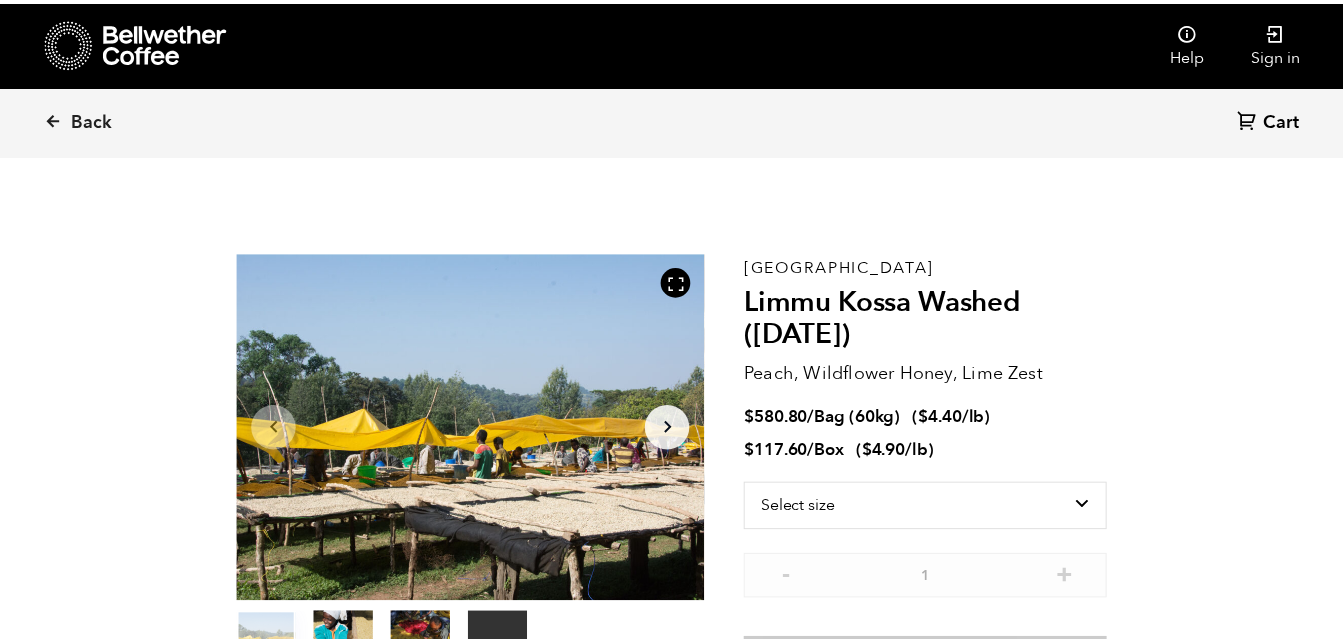 scroll, scrollTop: 0, scrollLeft: 0, axis: both 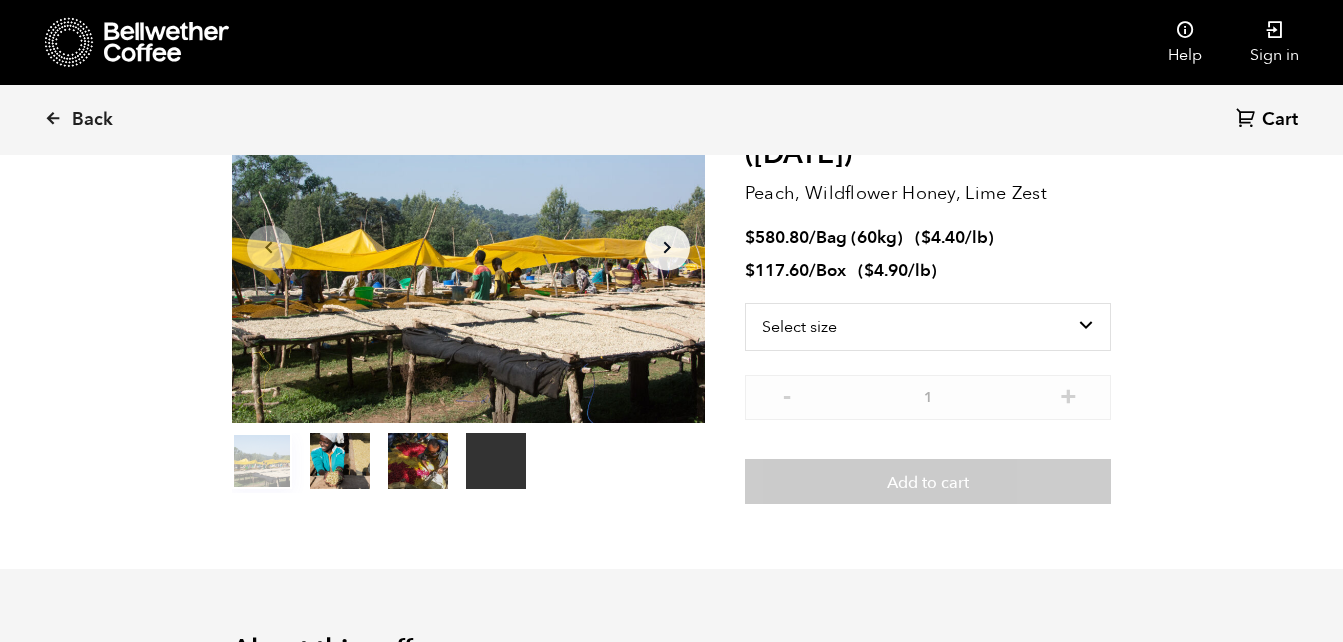 click on "item 1" at bounding box center (340, 465) 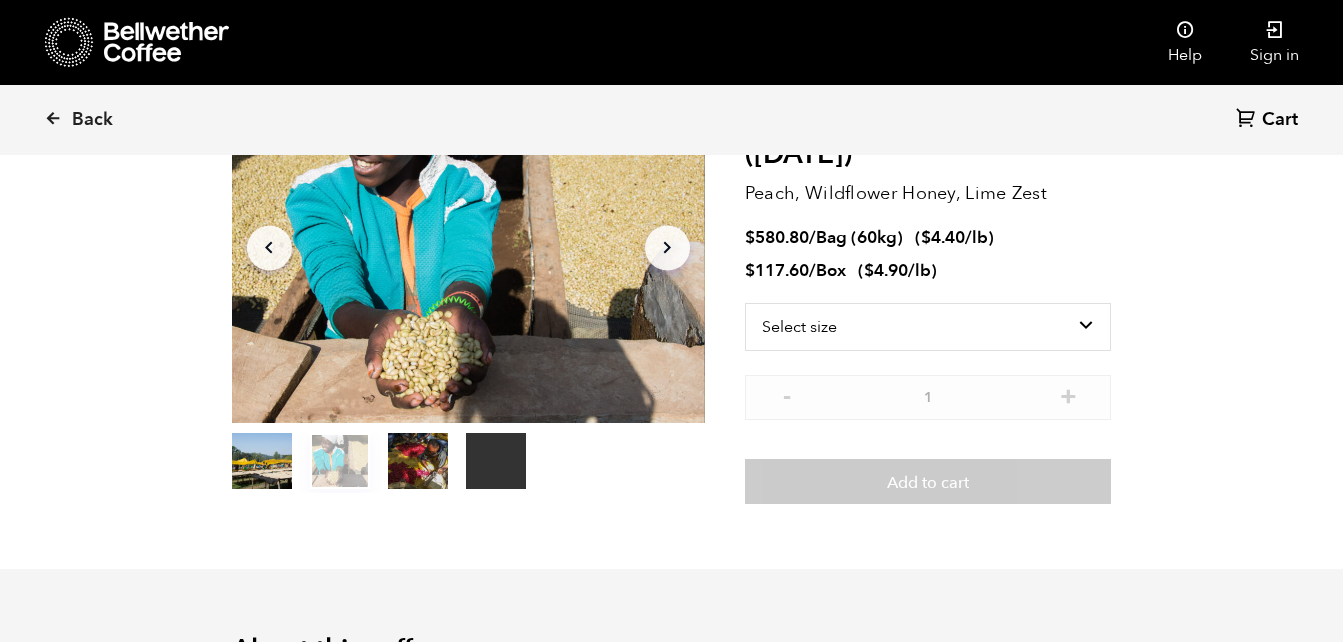 scroll, scrollTop: 0, scrollLeft: 0, axis: both 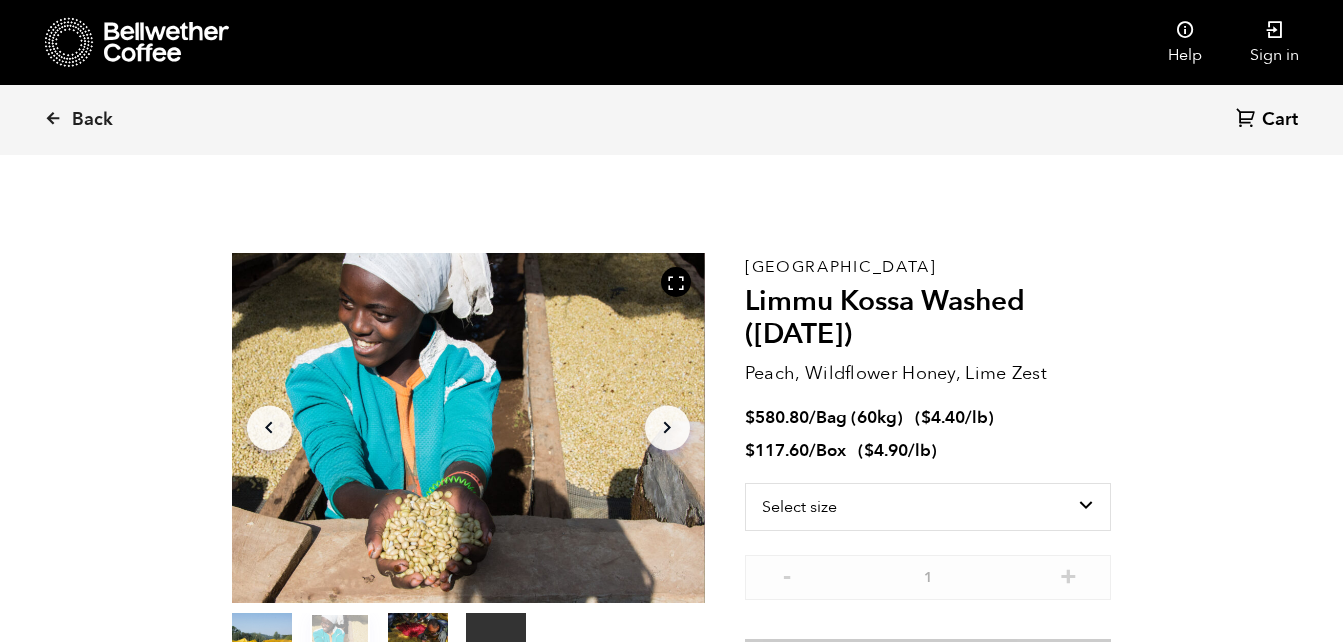 click on "Arrow Right" at bounding box center (667, 427) 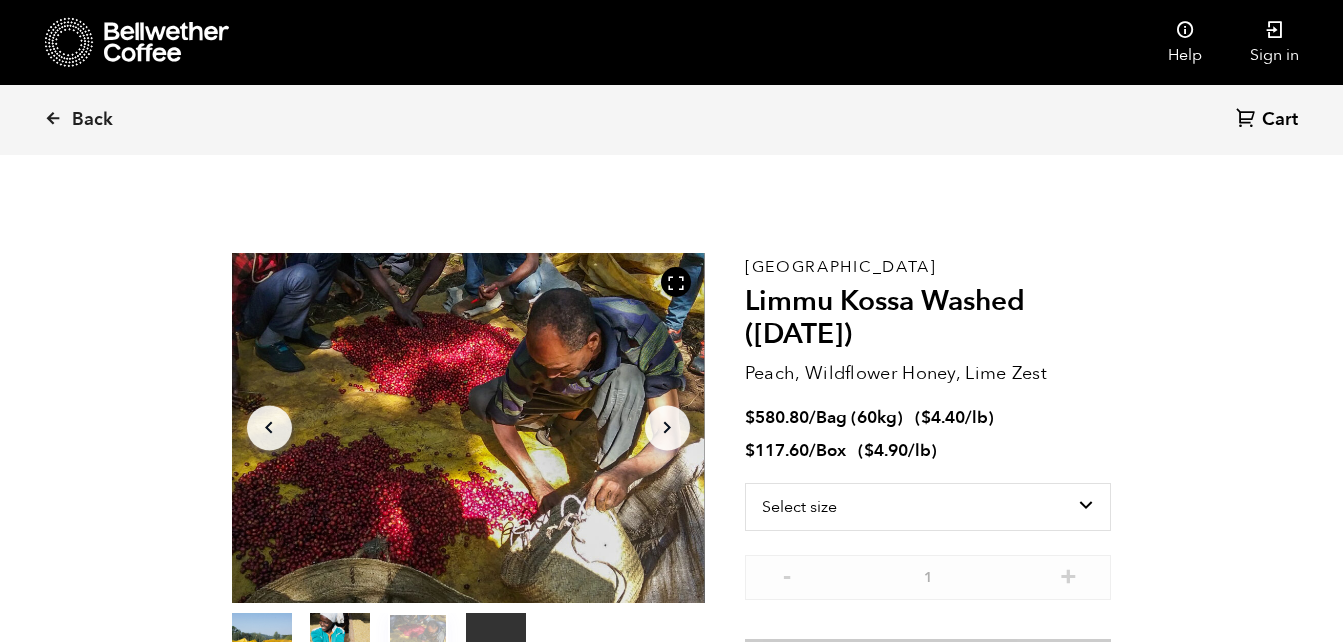 click on "Arrow Right" at bounding box center [667, 427] 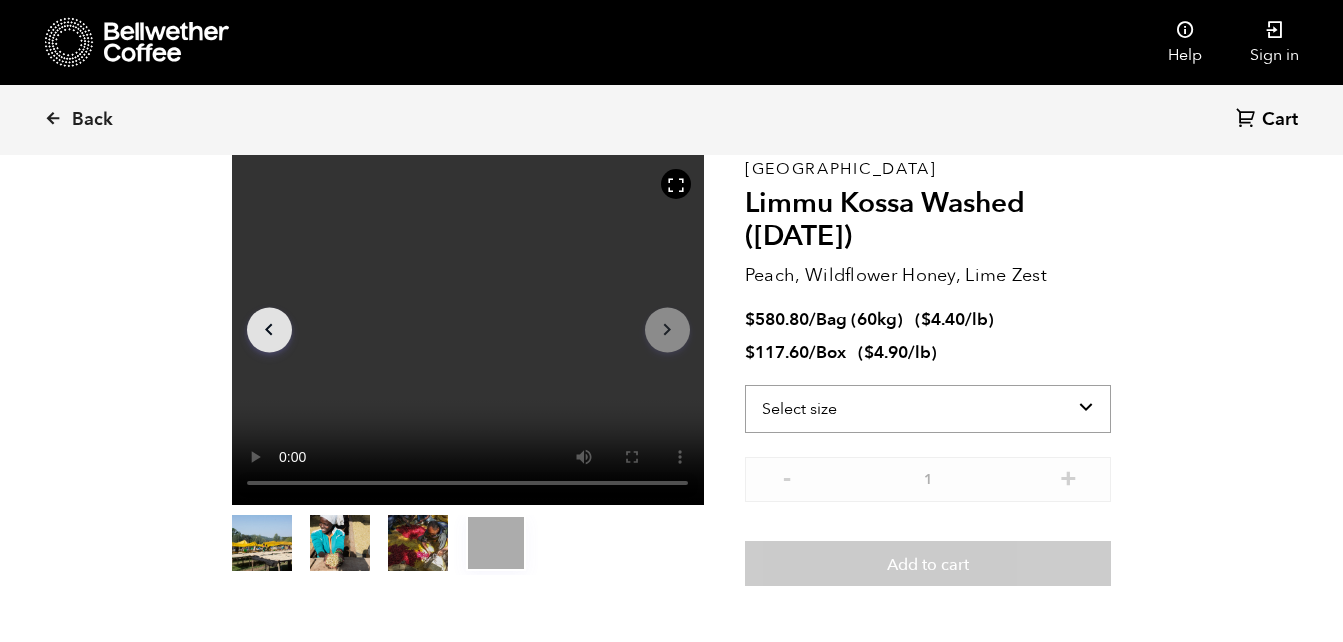 scroll, scrollTop: 99, scrollLeft: 0, axis: vertical 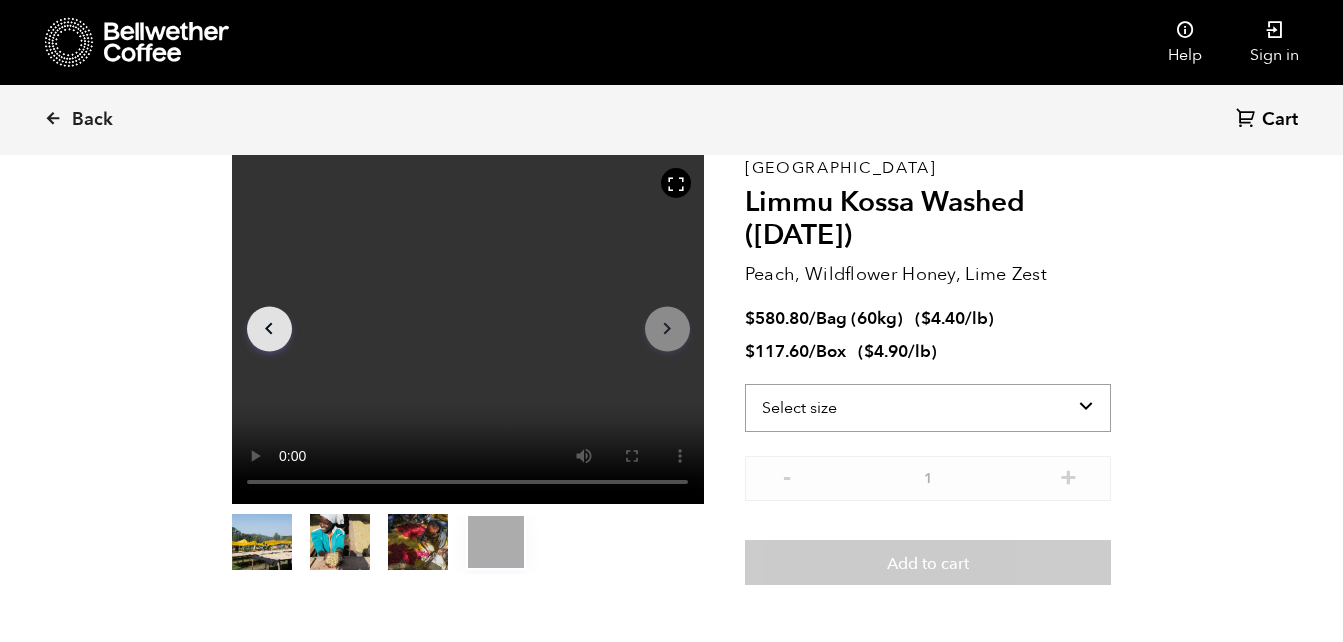 click on "Select size   Bag (60kg) (132 lbs) Box (24 lbs)" at bounding box center (928, 408) 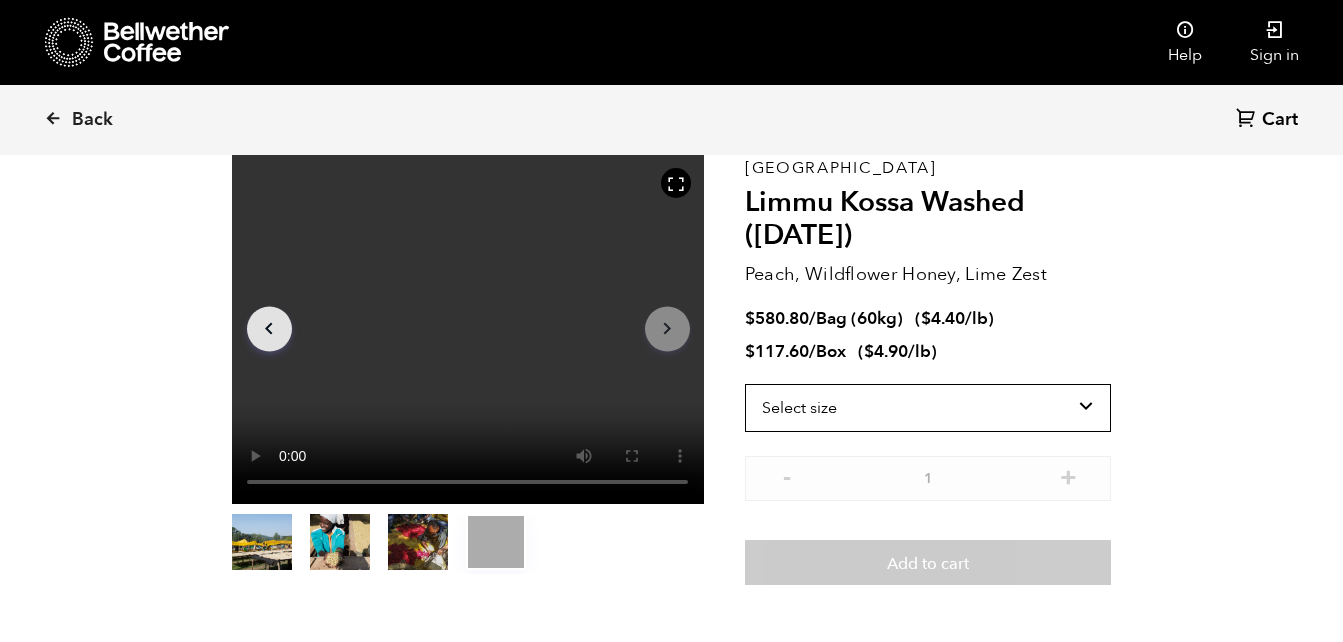 select on "box" 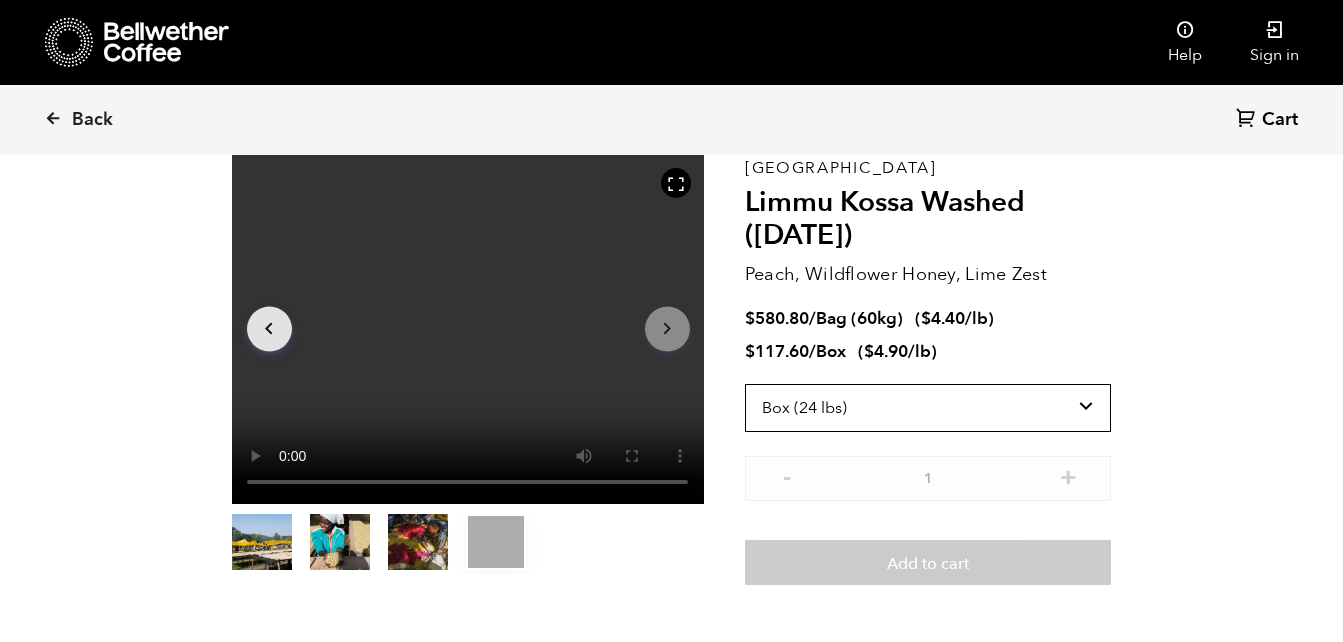 click on "Select size   Bag (60kg) (132 lbs) Box (24 lbs)" at bounding box center [928, 408] 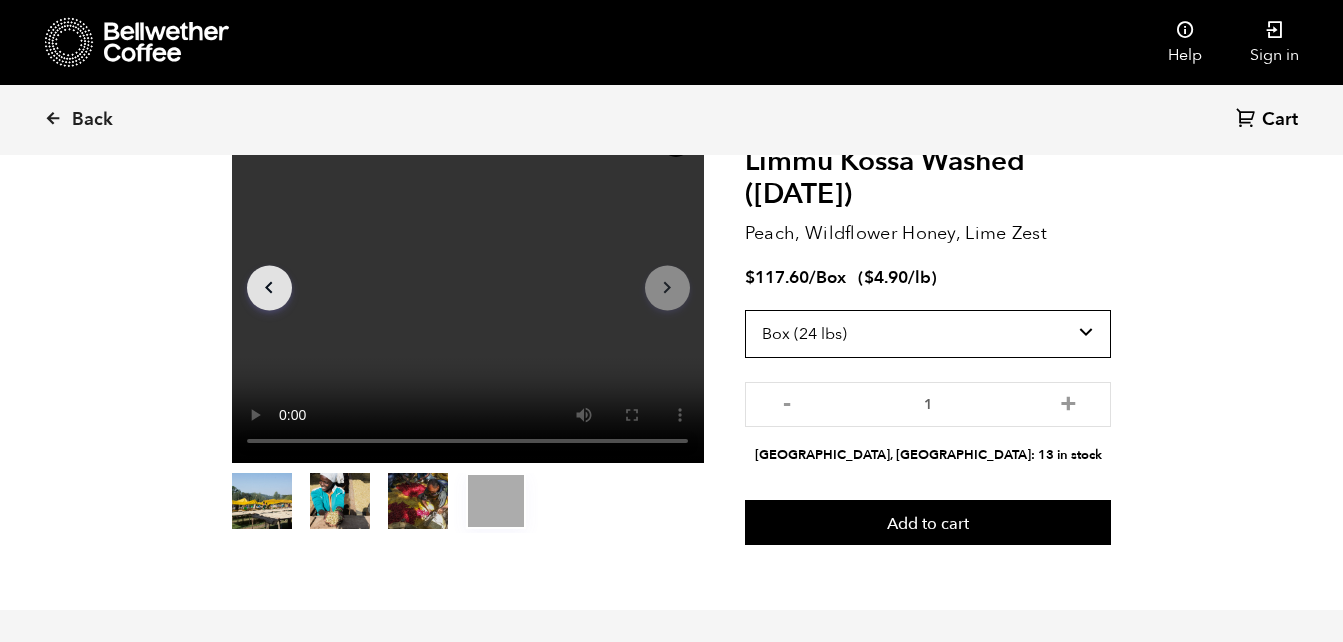 scroll, scrollTop: 141, scrollLeft: 0, axis: vertical 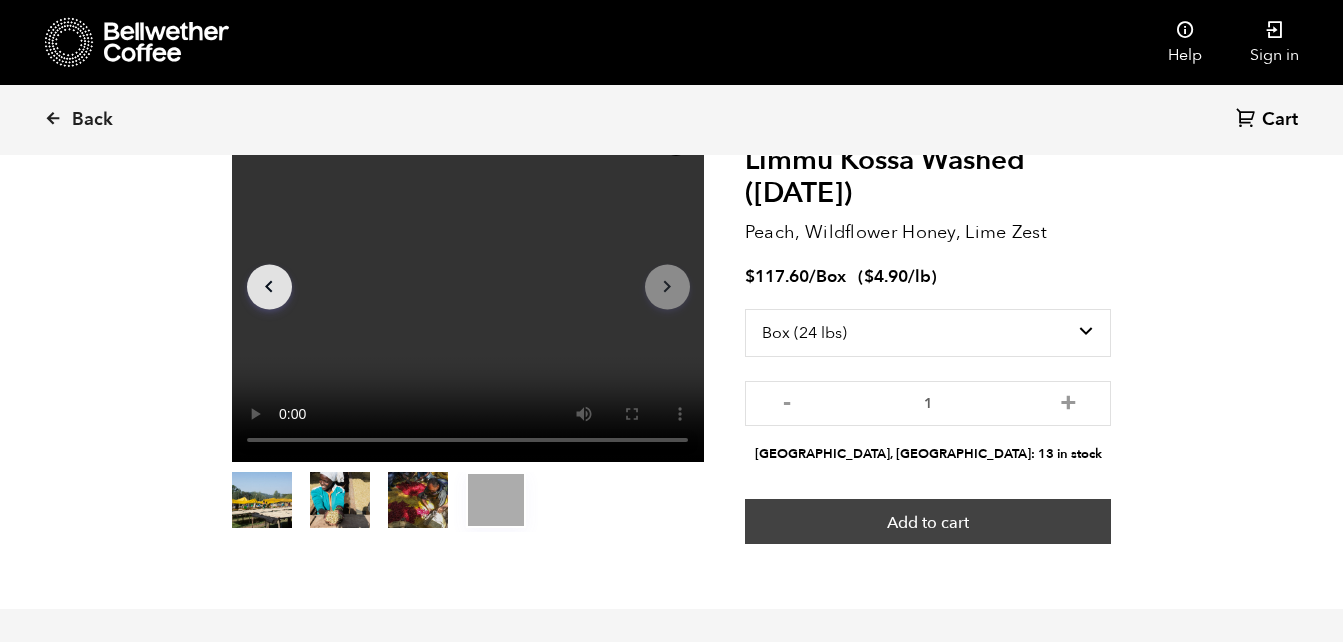 click on "Add to cart" at bounding box center [928, 522] 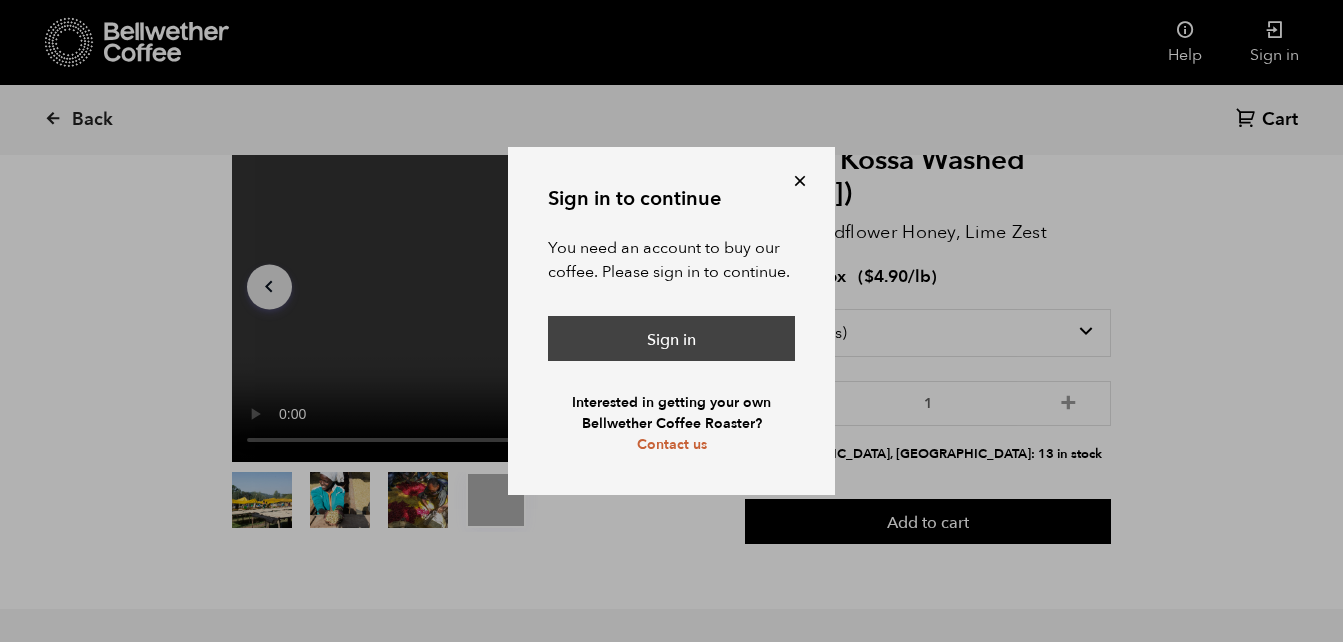click on "Sign in" at bounding box center [671, 339] 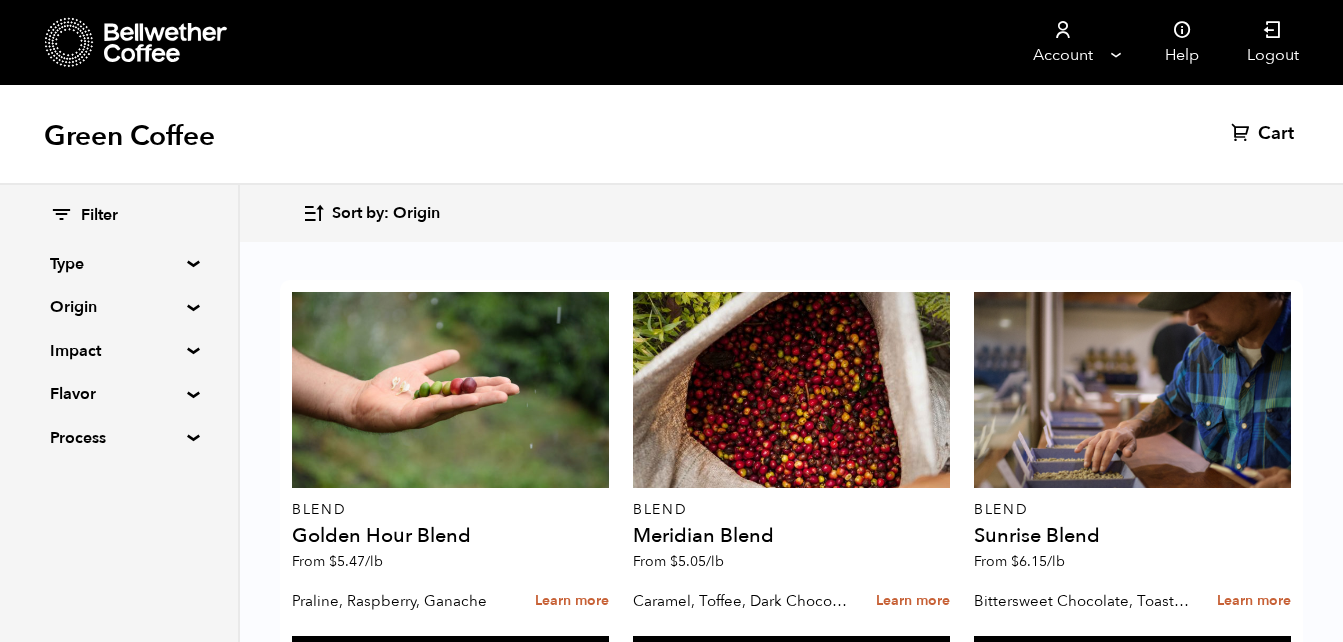 scroll, scrollTop: 814, scrollLeft: 0, axis: vertical 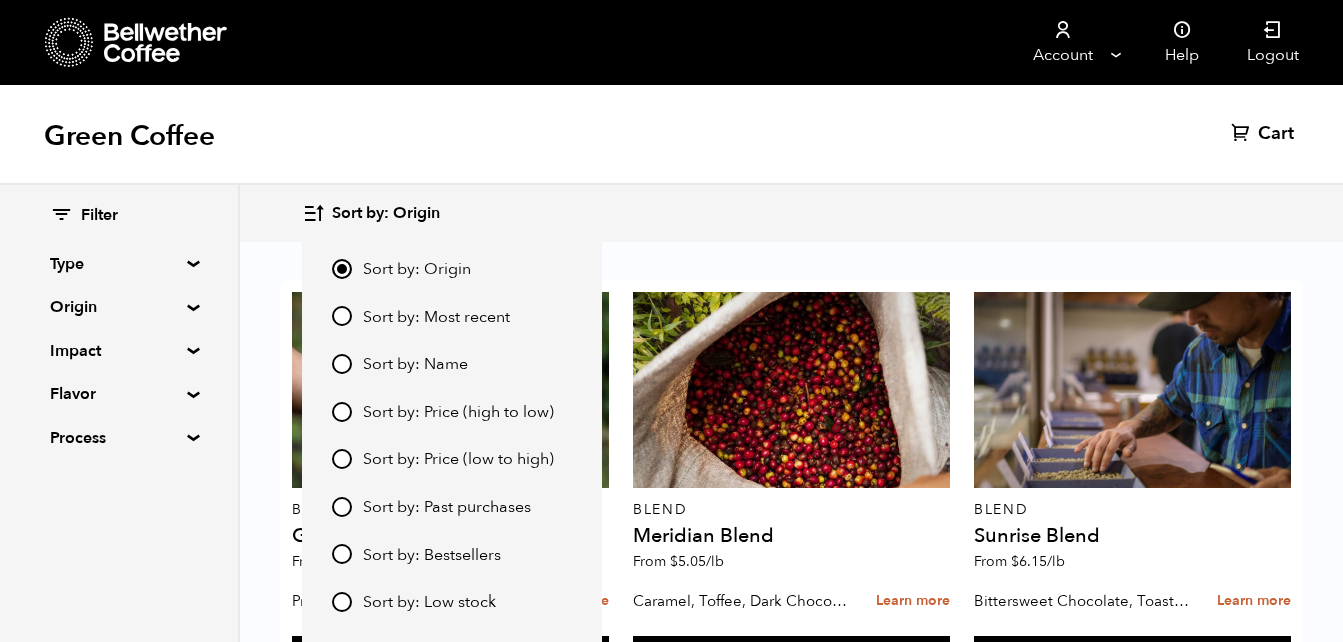 click on "Sort by: Price (low to high)" at bounding box center [342, 459] 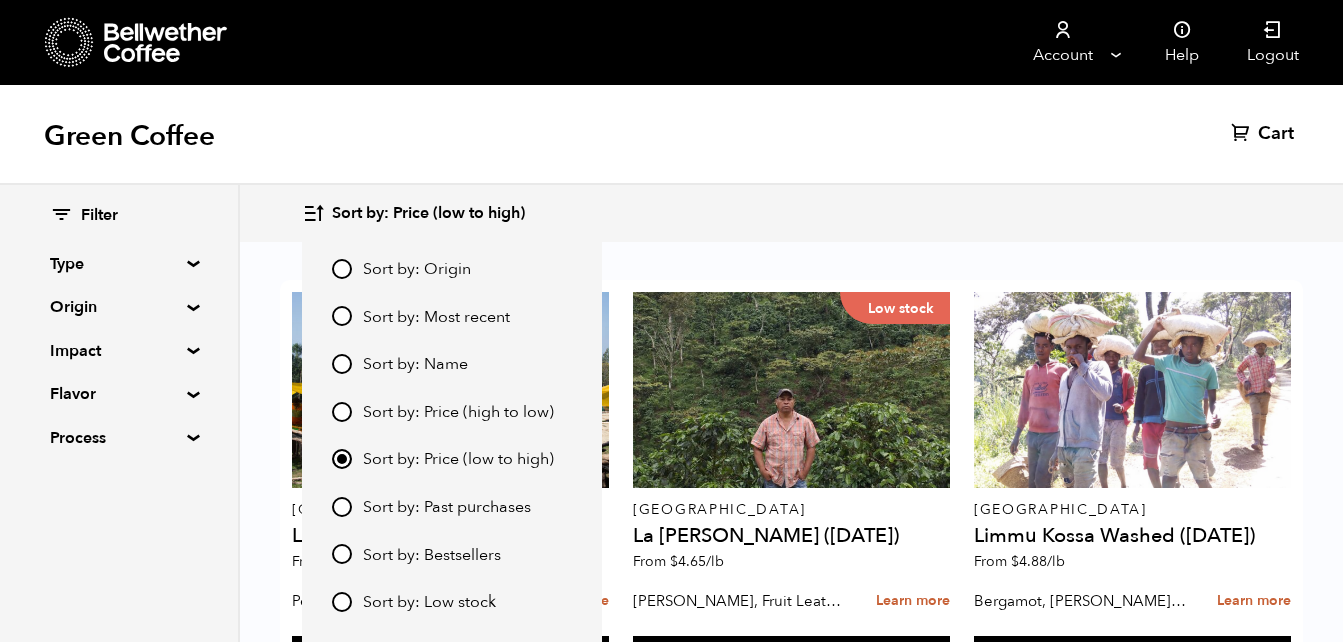 click on "Green Coffee     Cart   (0)" at bounding box center (671, 135) 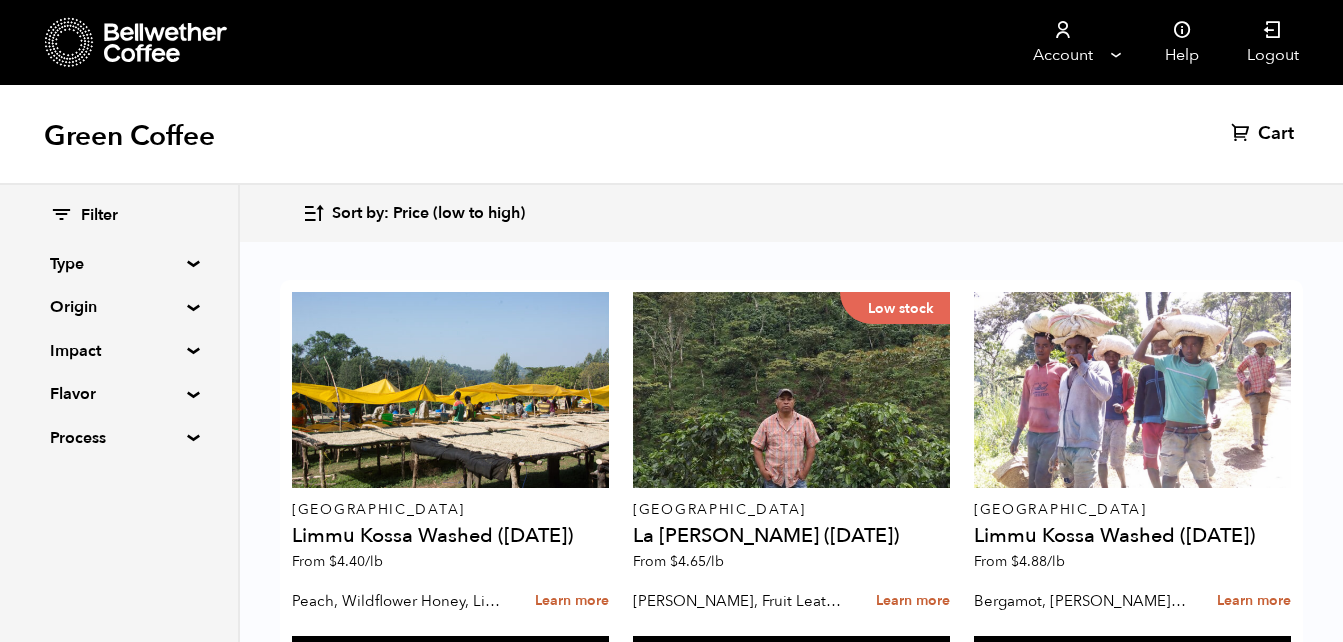 scroll, scrollTop: 70, scrollLeft: 0, axis: vertical 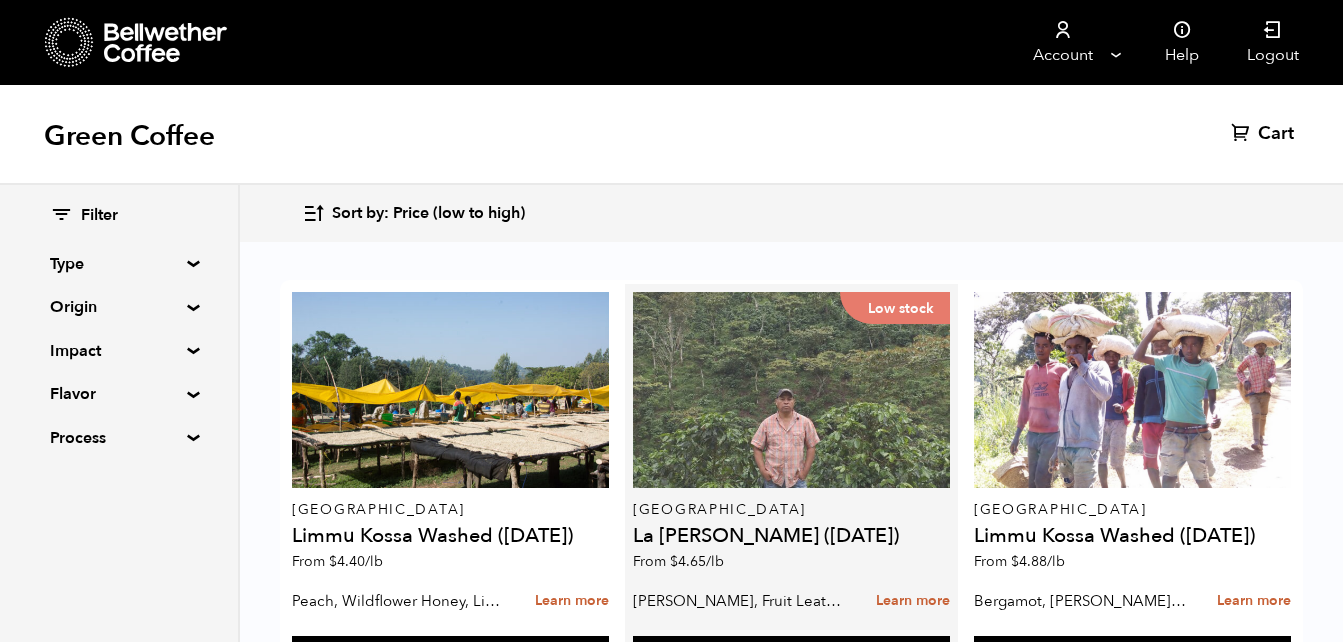 click on "Low stock" at bounding box center (791, 390) 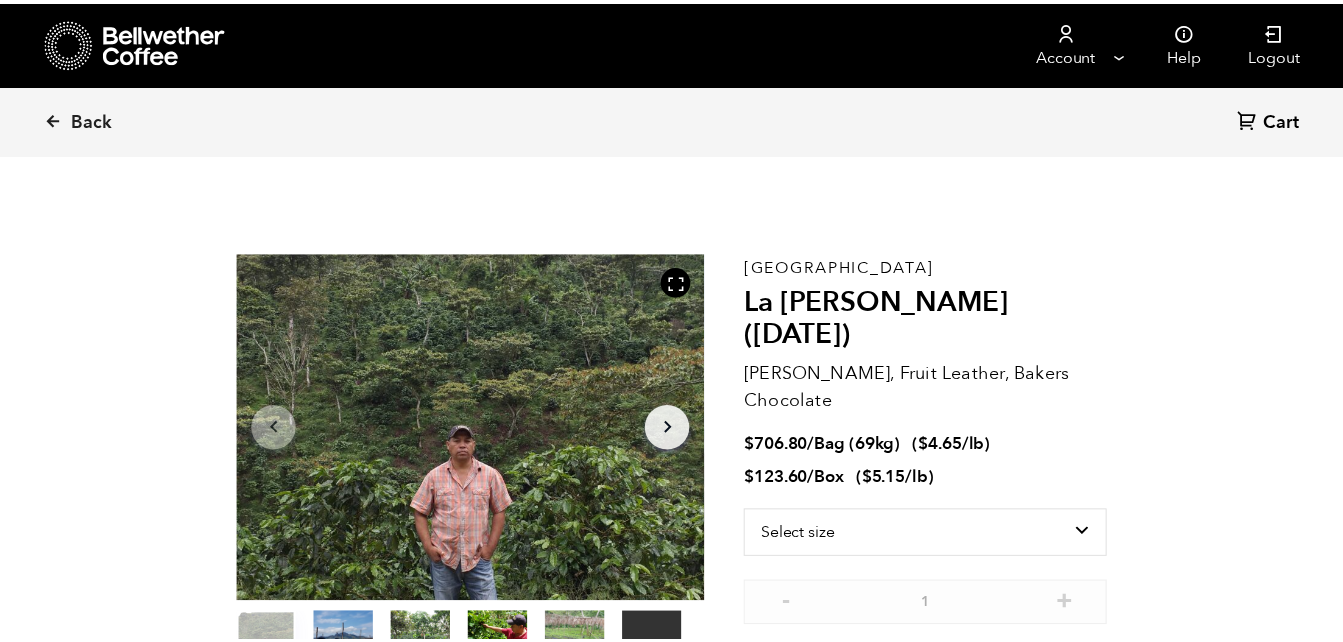scroll, scrollTop: 0, scrollLeft: 0, axis: both 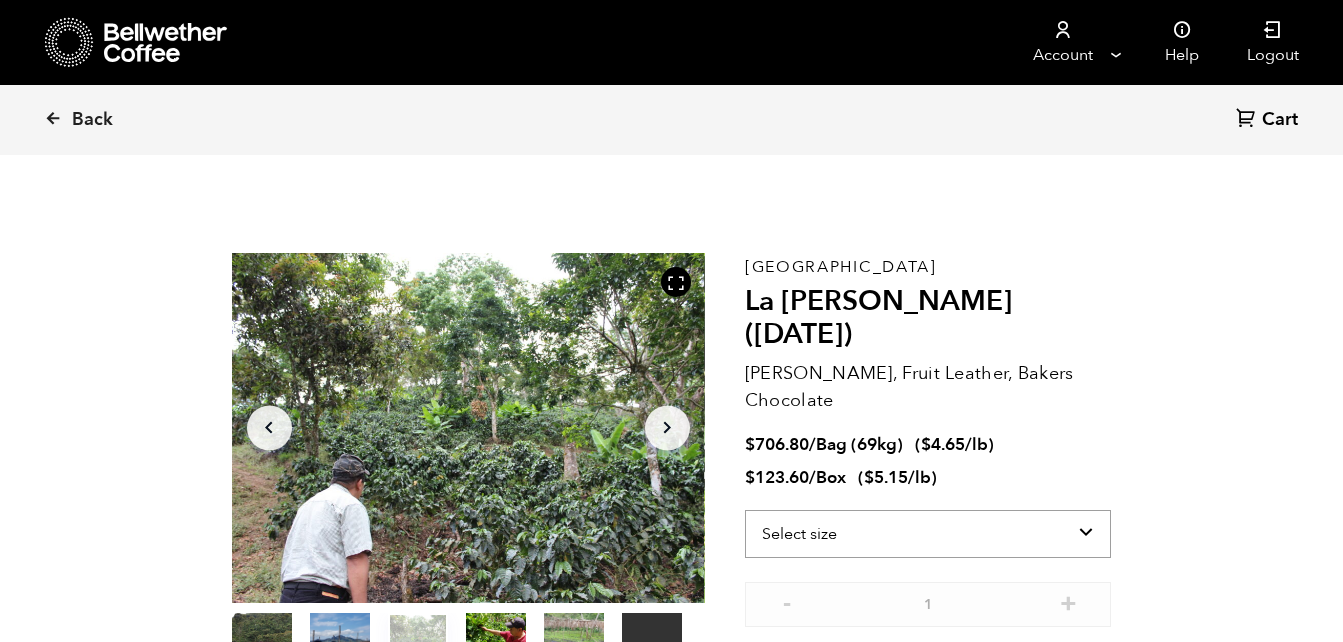 click on "Select size   Bag (69kg) (152 lbs) Box (24 lbs)" at bounding box center (928, 534) 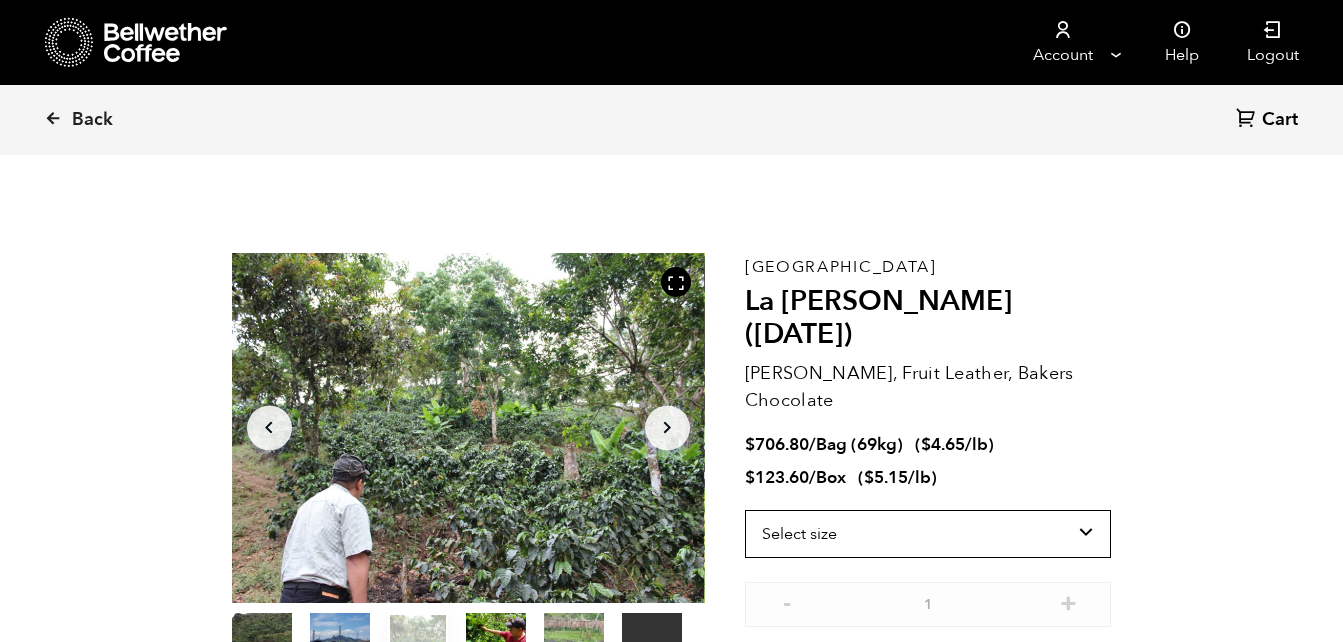 select on "box" 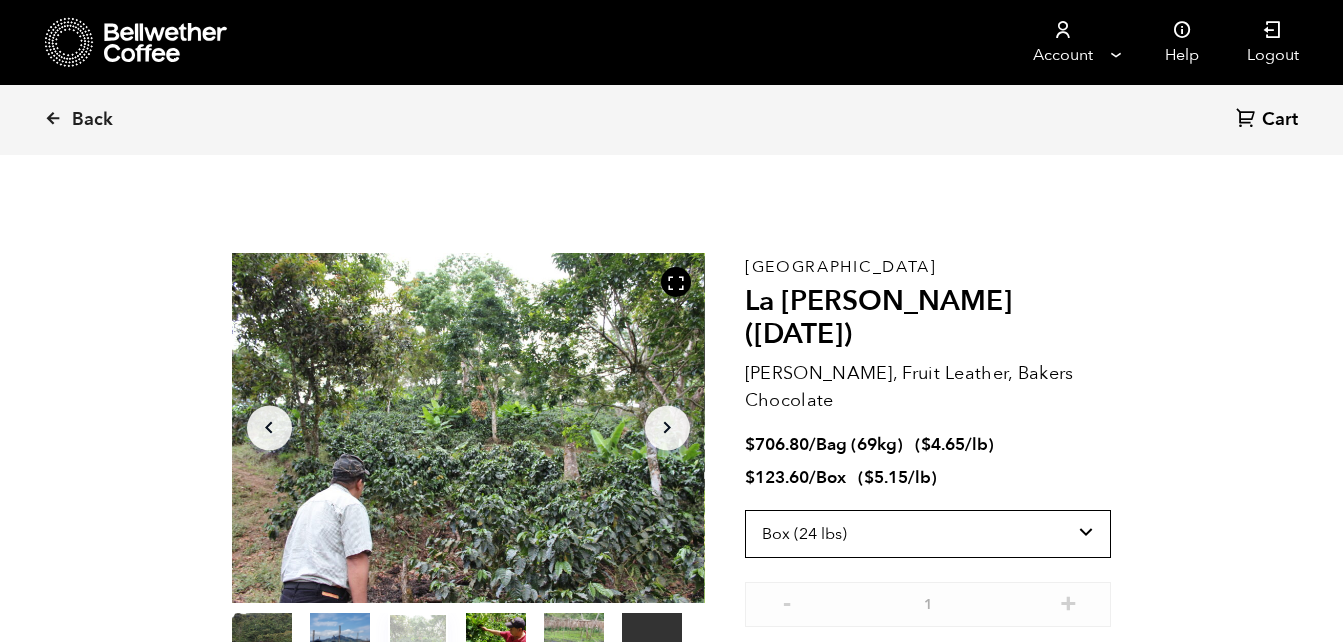 click on "Select size   Bag (69kg) (152 lbs) Box (24 lbs)" at bounding box center (928, 534) 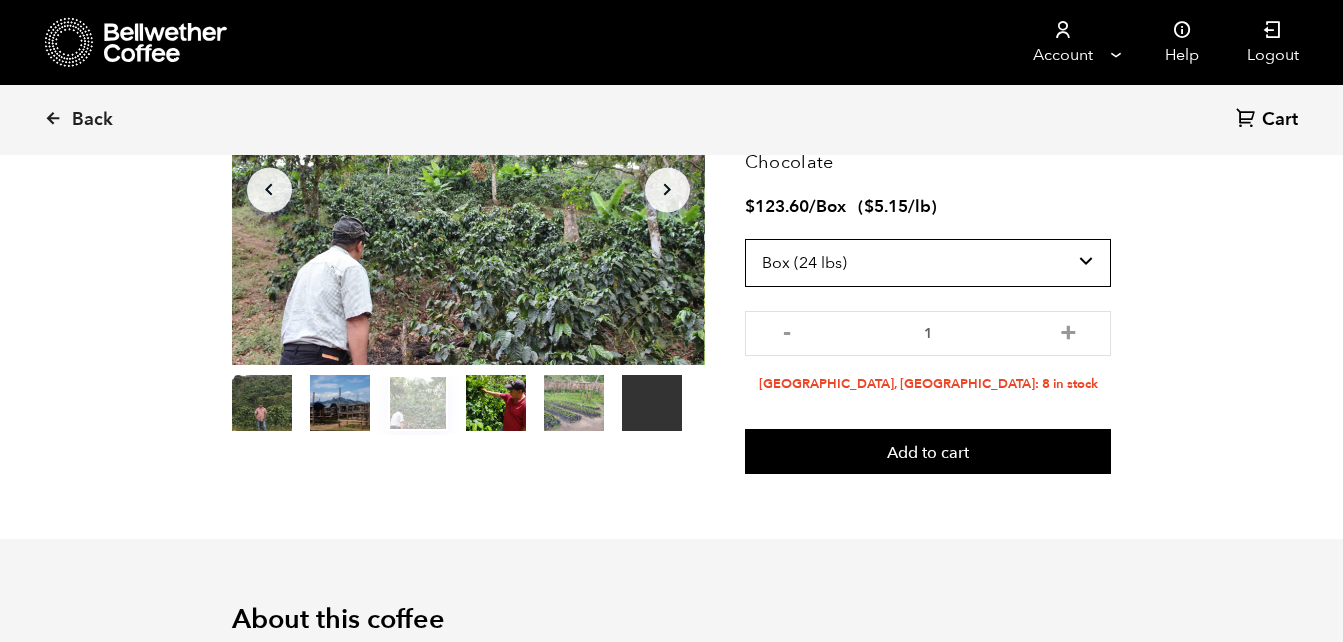 scroll, scrollTop: 239, scrollLeft: 0, axis: vertical 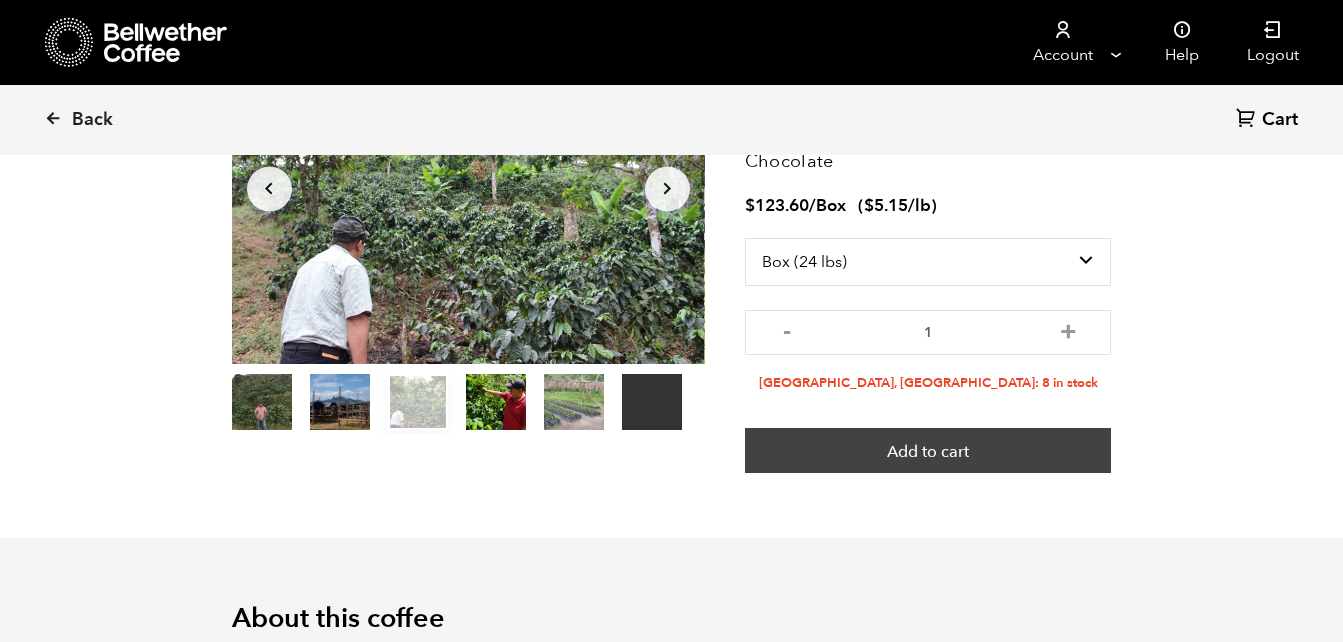 click on "Add to cart" at bounding box center (928, 451) 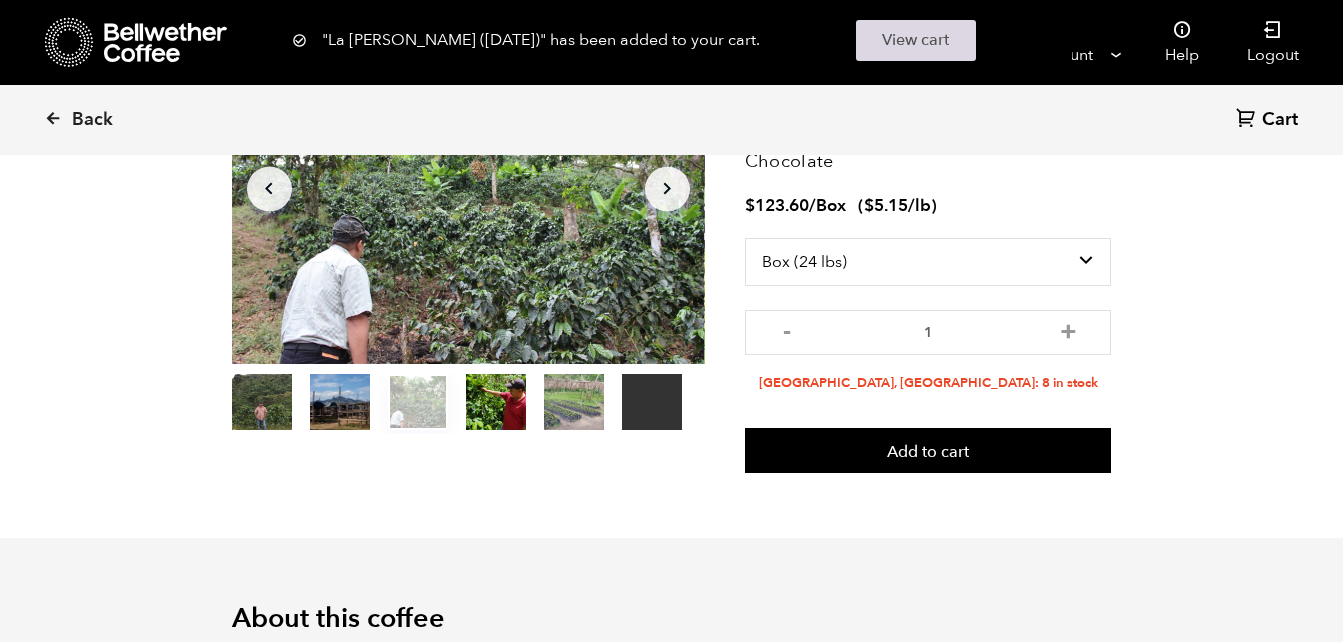 click on "View cart" at bounding box center [916, 40] 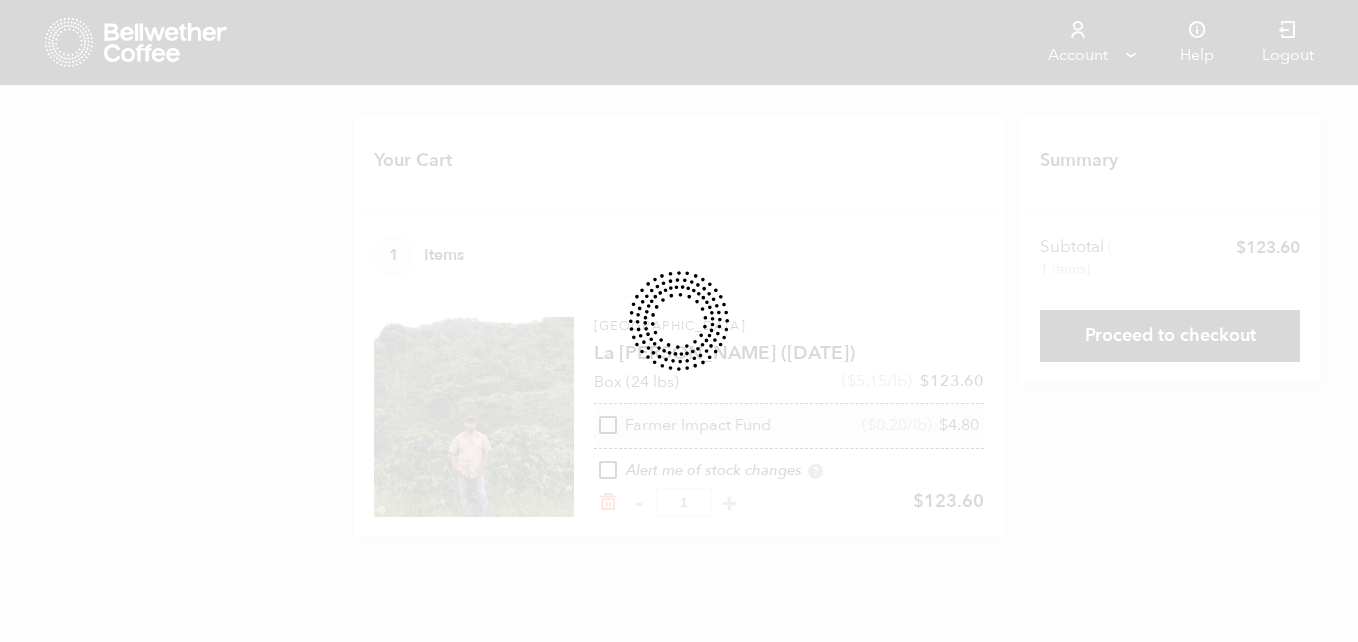 scroll, scrollTop: 0, scrollLeft: 0, axis: both 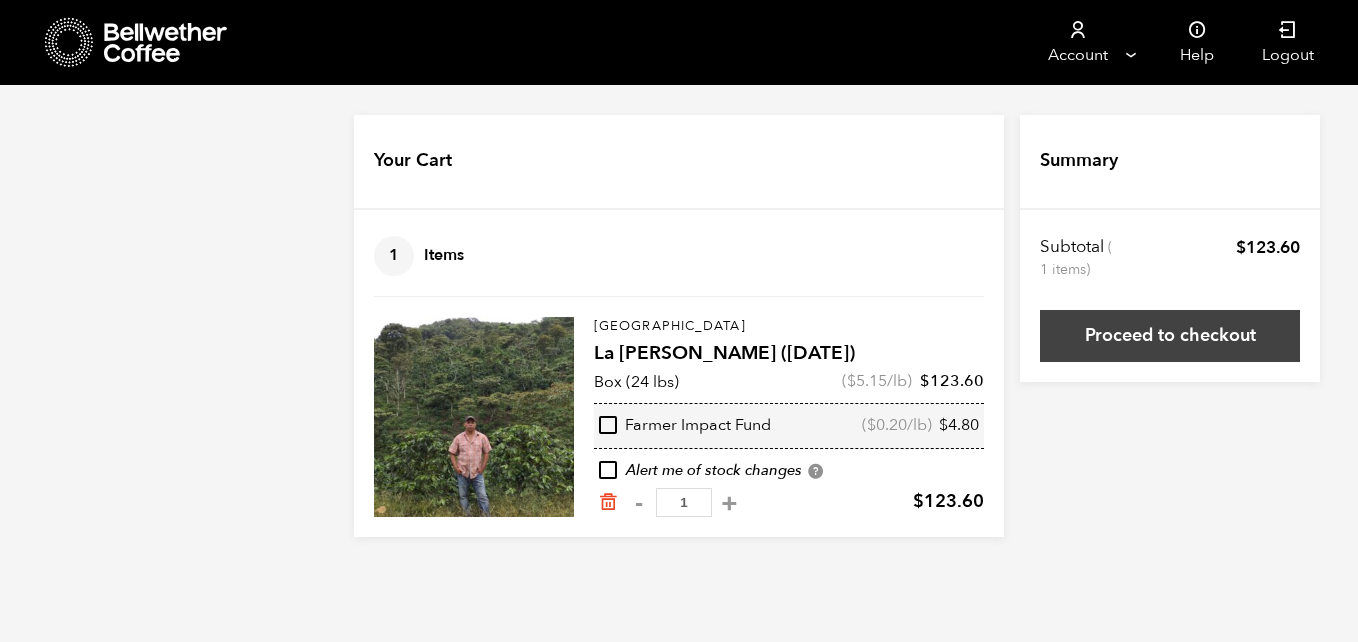 click on "Proceed to checkout" at bounding box center (1170, 336) 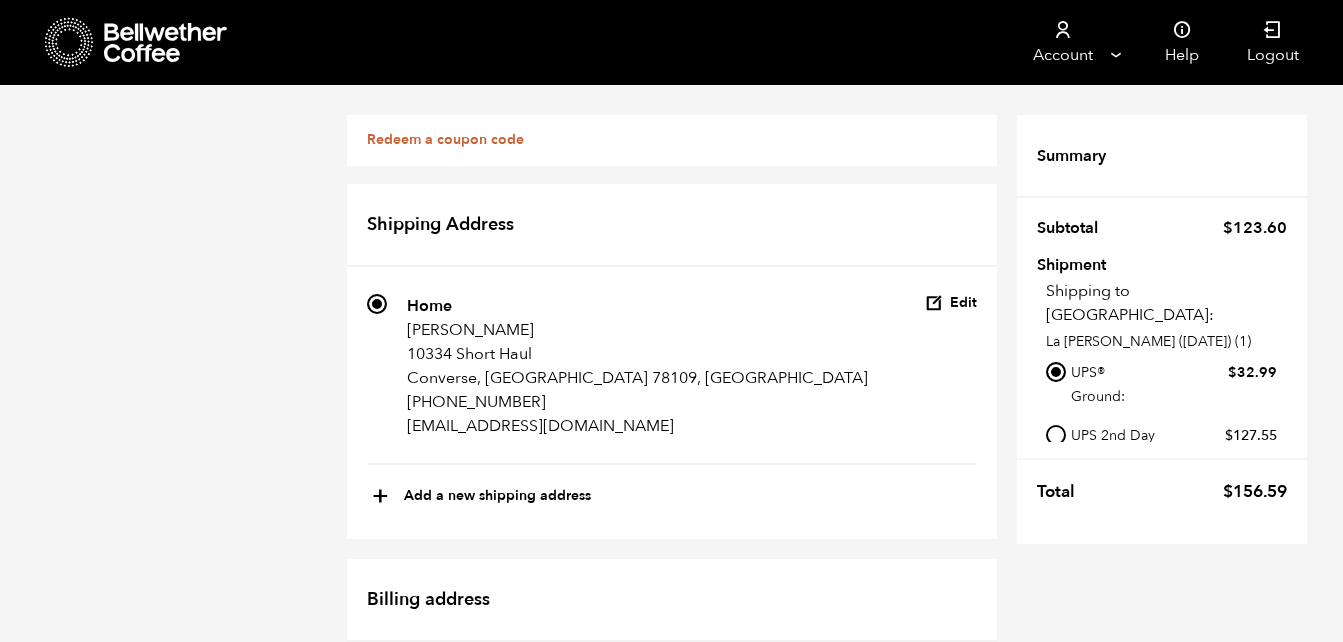 scroll, scrollTop: 7, scrollLeft: 0, axis: vertical 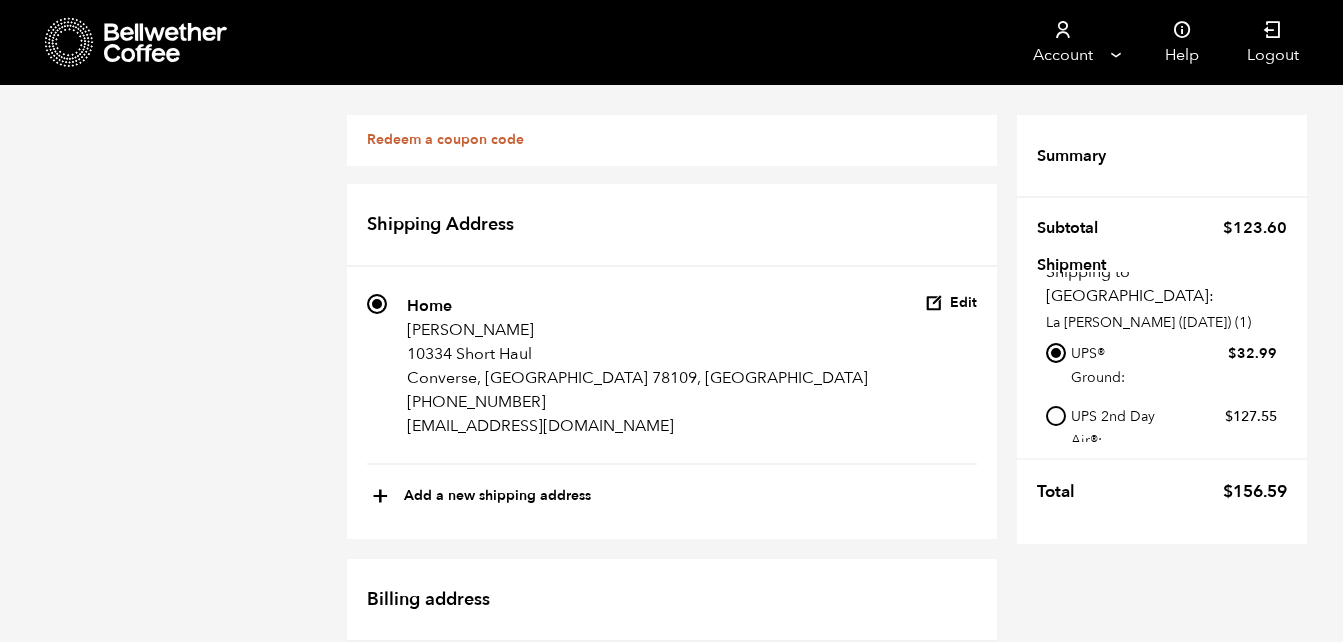 click on "+" at bounding box center (380, 497) 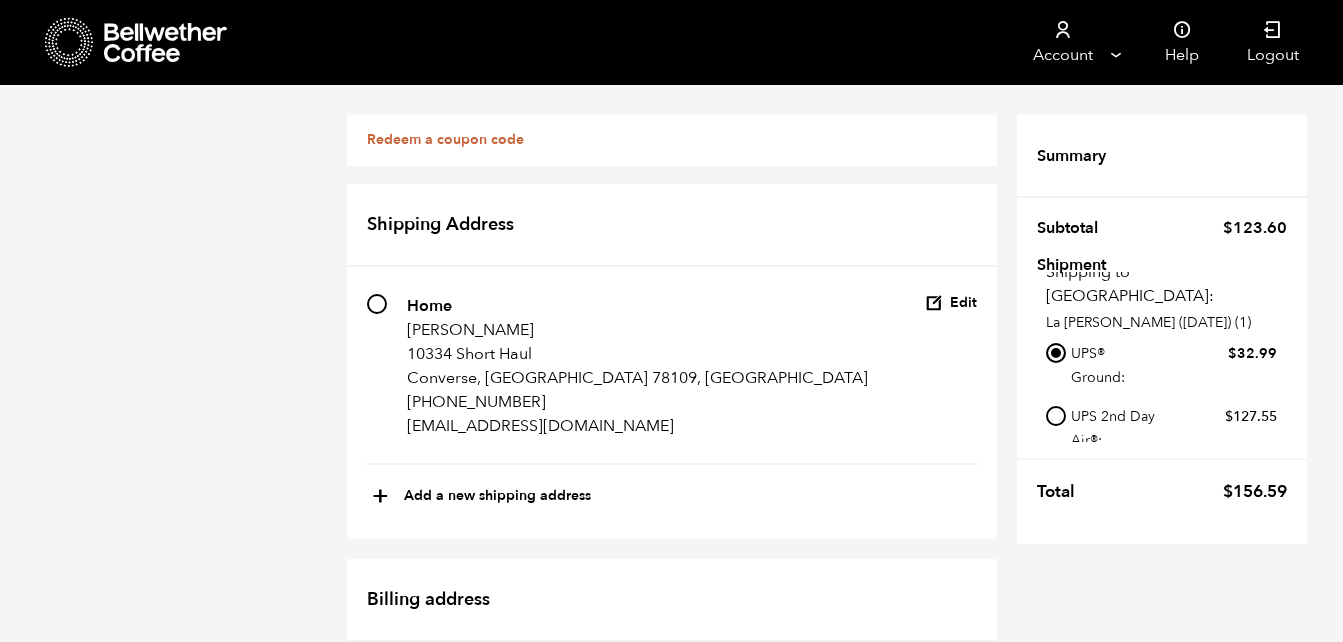 select 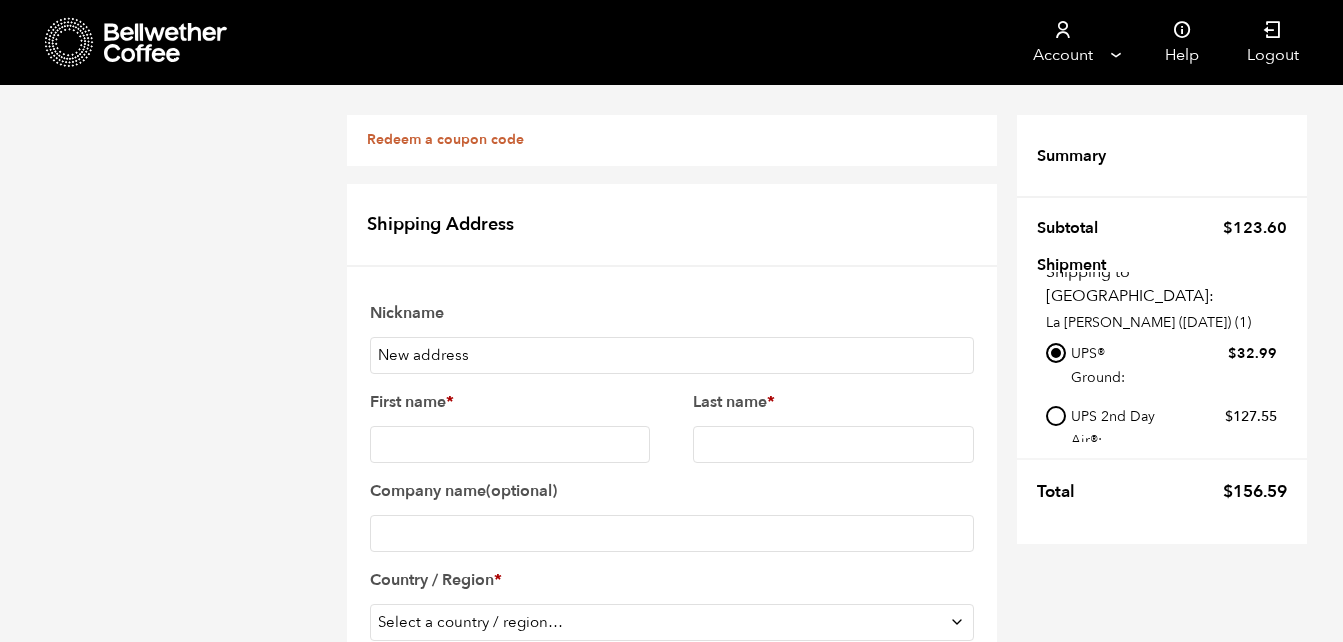 click on "First name  *" at bounding box center (510, 444) 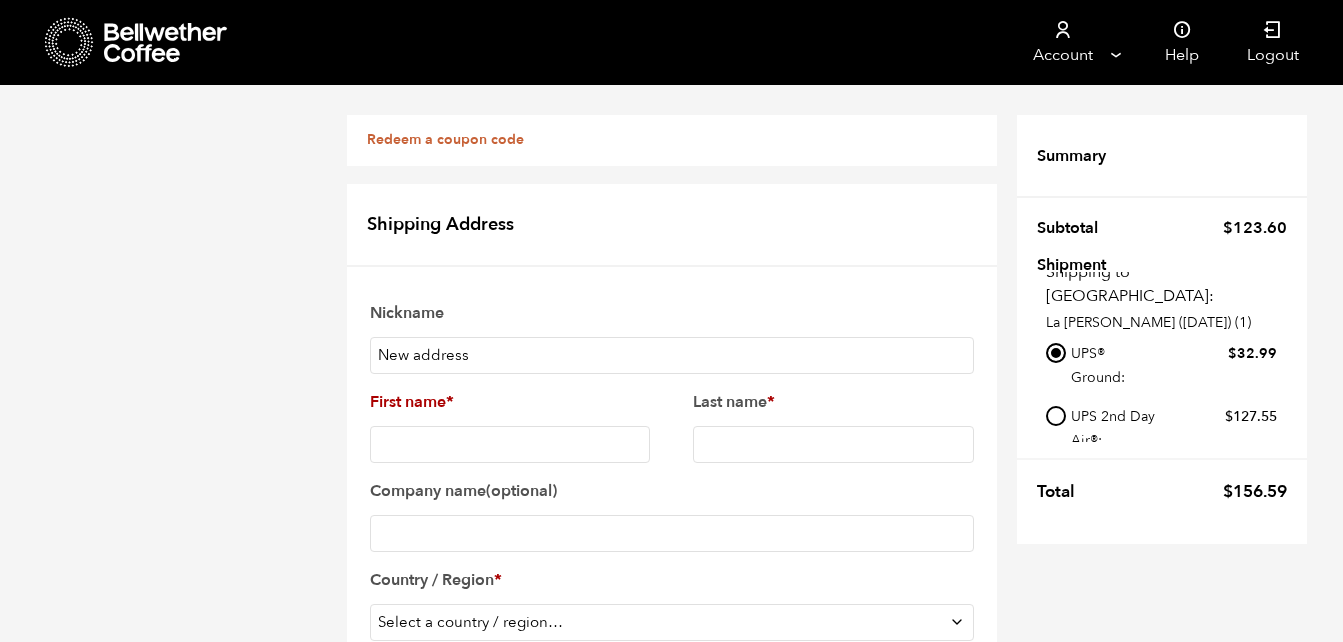 click on "New address" at bounding box center (672, 355) 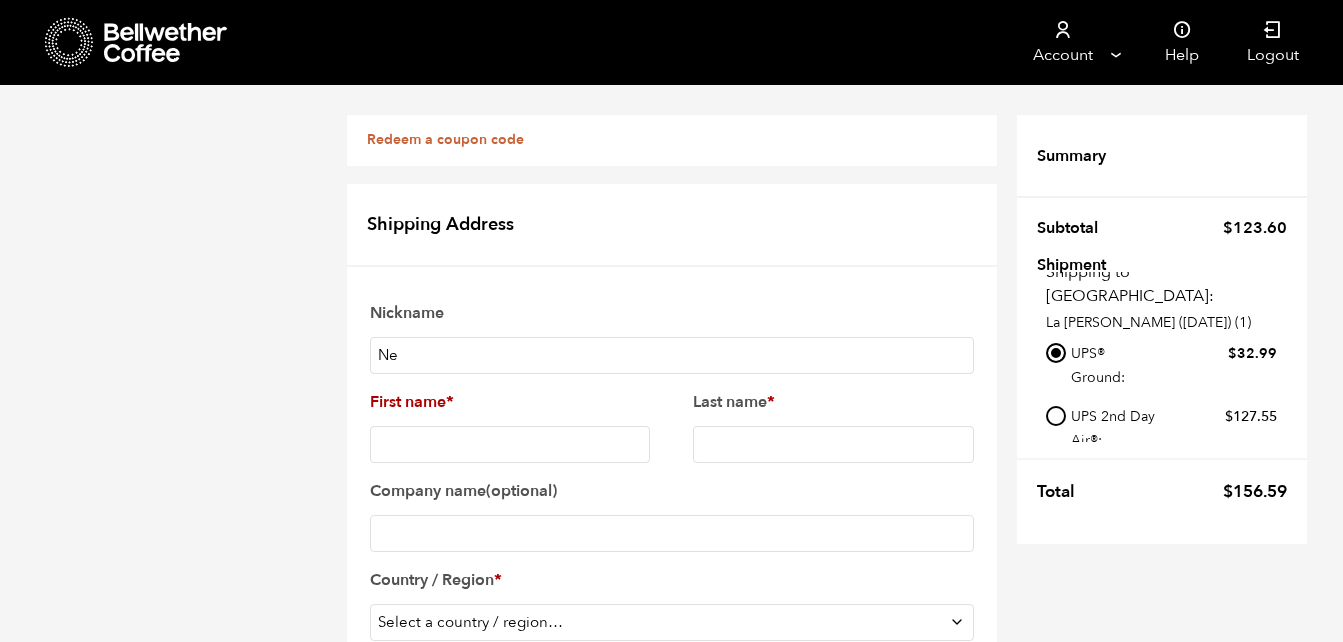 type on "N" 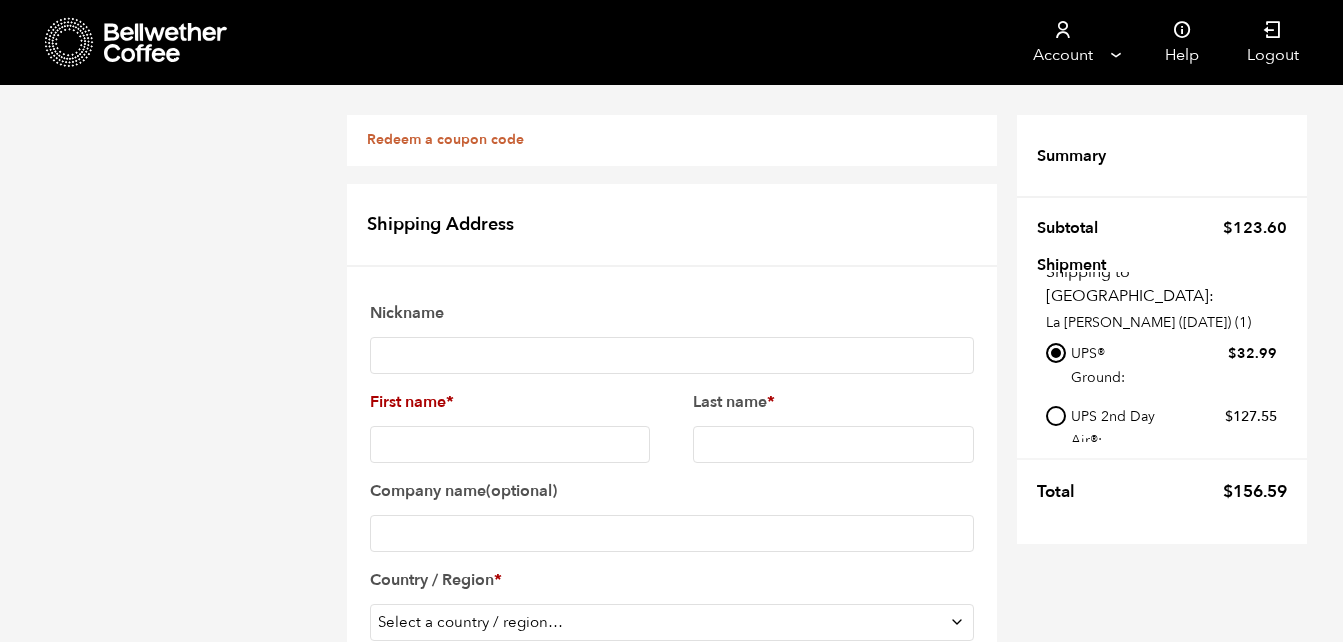 click on "Nickname" at bounding box center [672, 355] 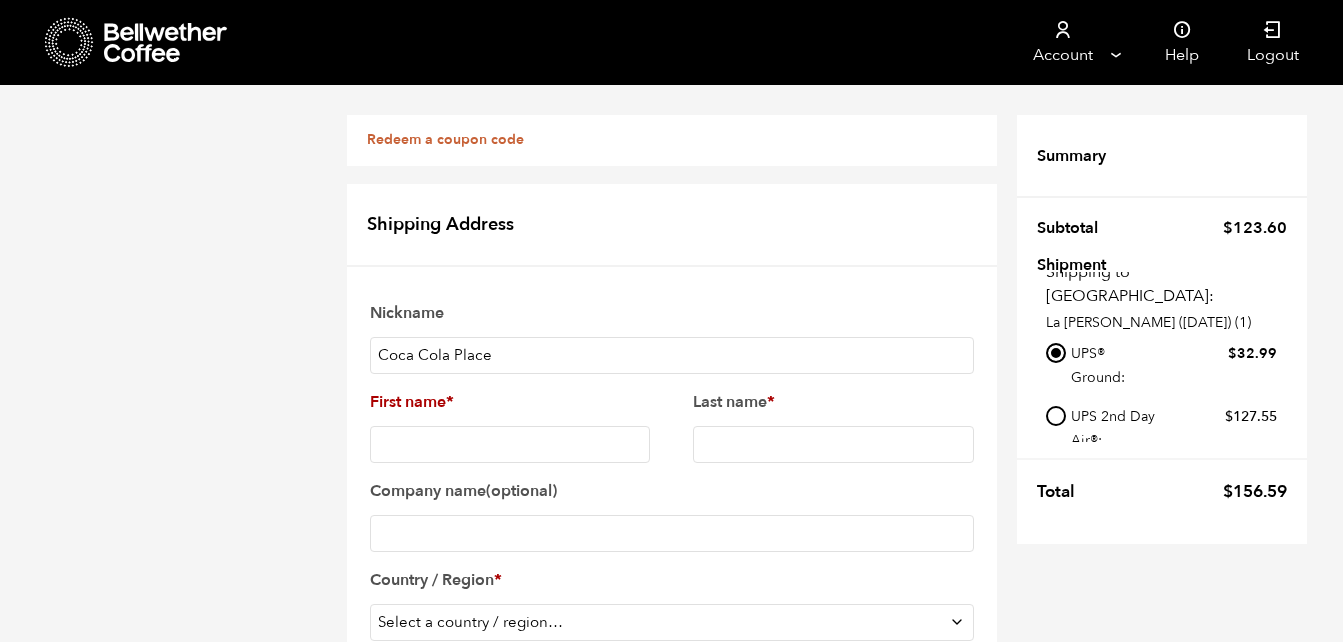 type on "Coca Cola Place" 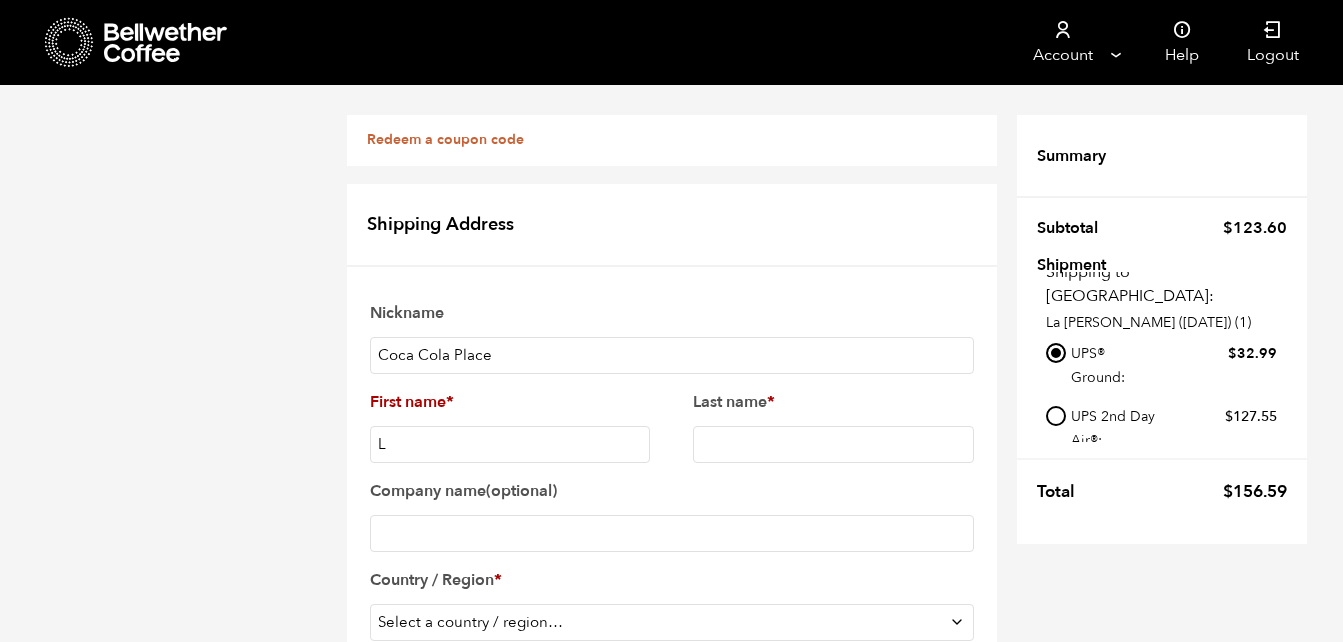 click on "L" at bounding box center [510, 444] 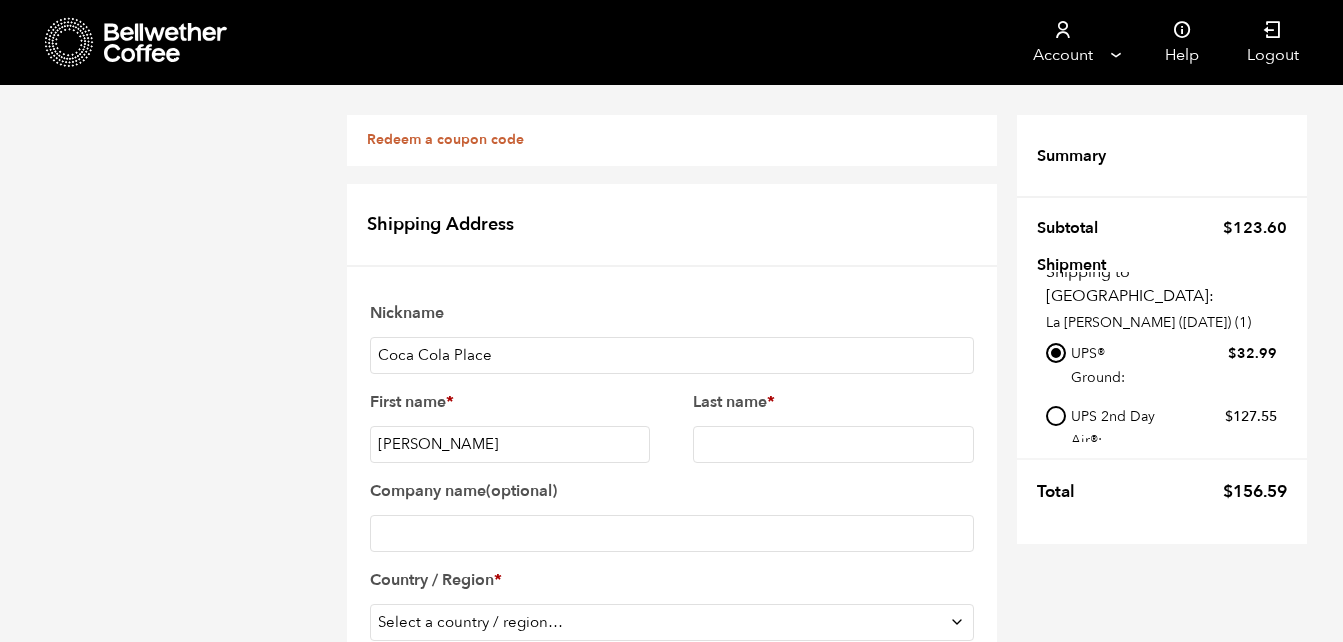 type on "Laura" 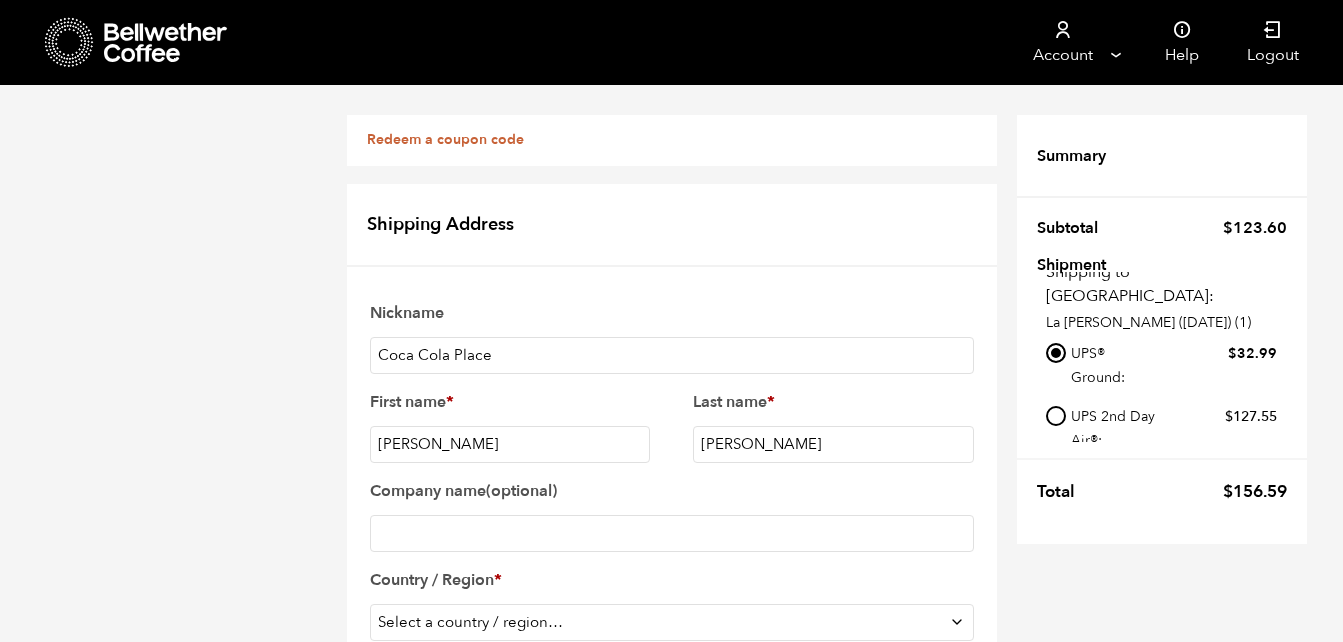 type on "Flores" 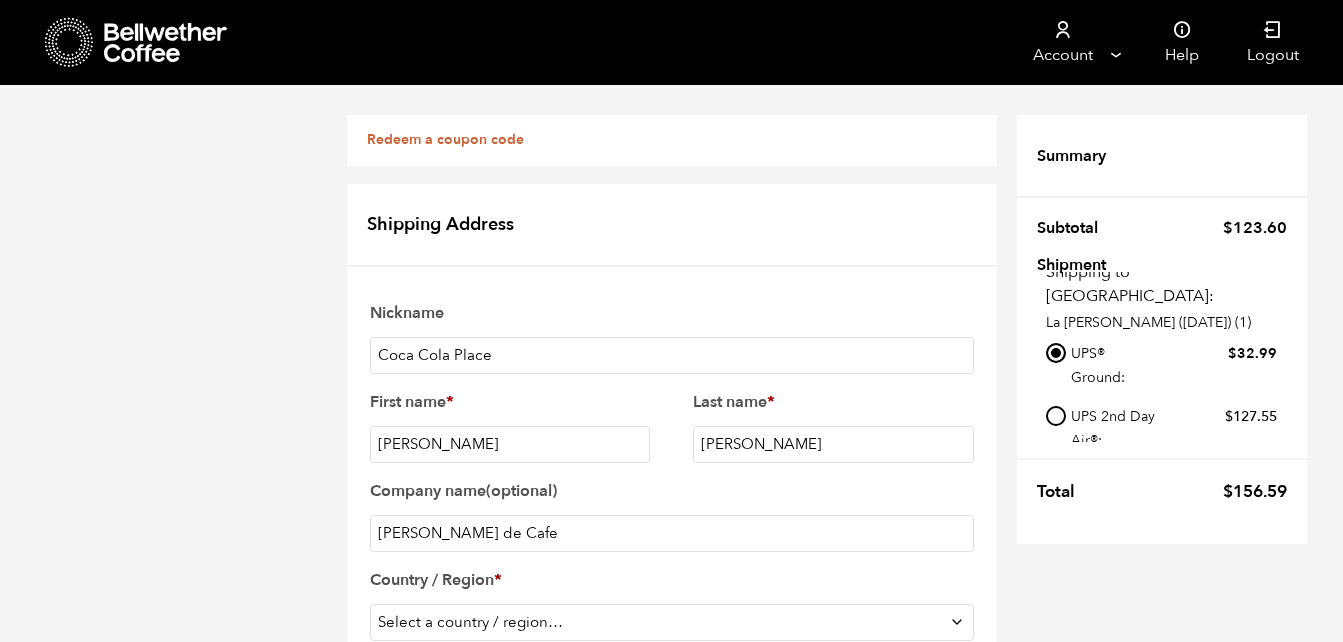 type on "Flor de Cafe" 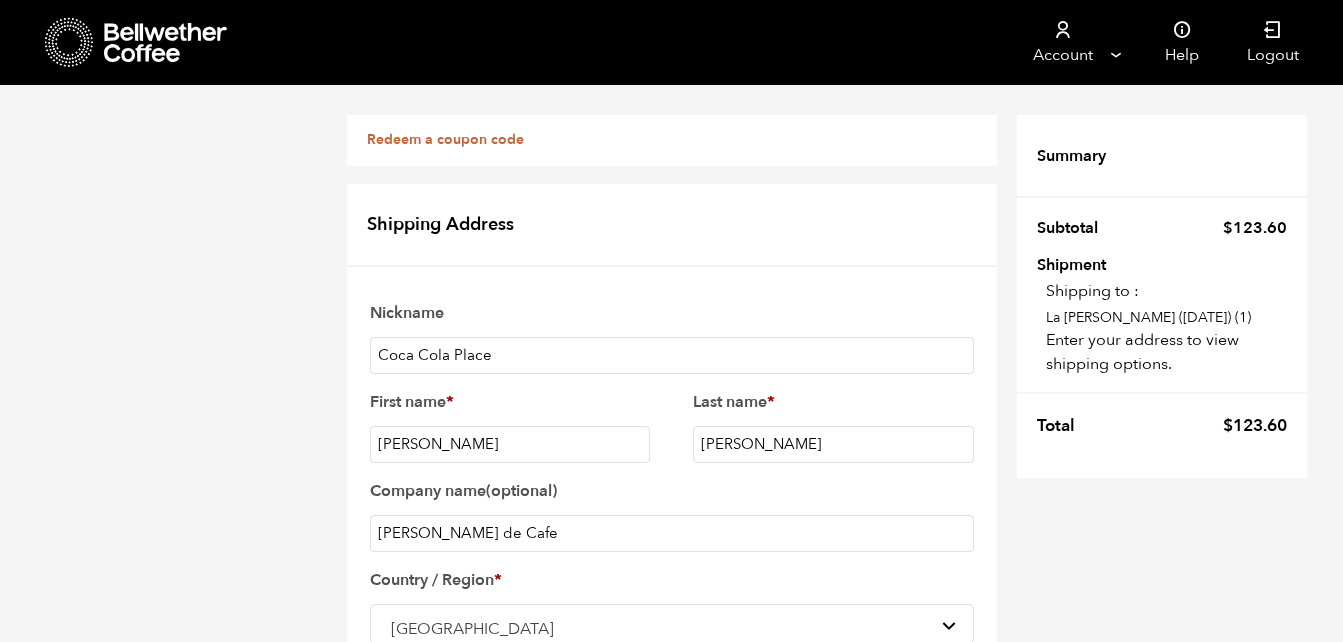 scroll, scrollTop: 334, scrollLeft: 0, axis: vertical 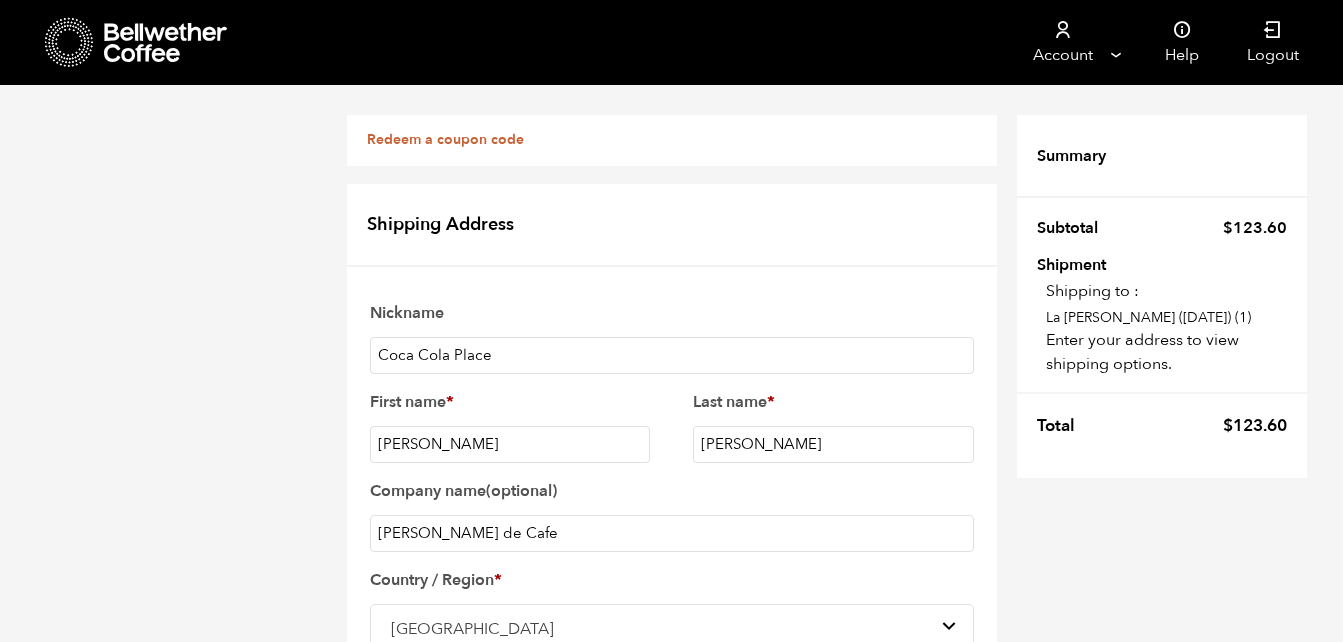 click on "Uganda" at bounding box center (672, 629) 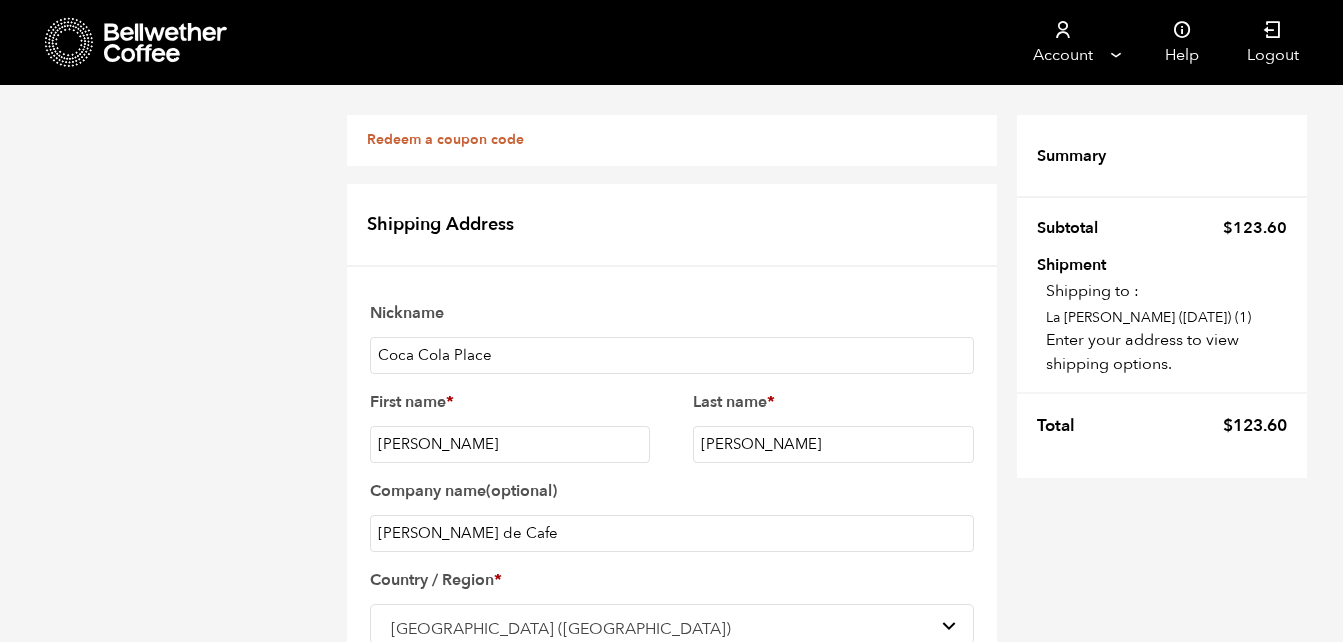 click on "Street address  *" at bounding box center [672, 710] 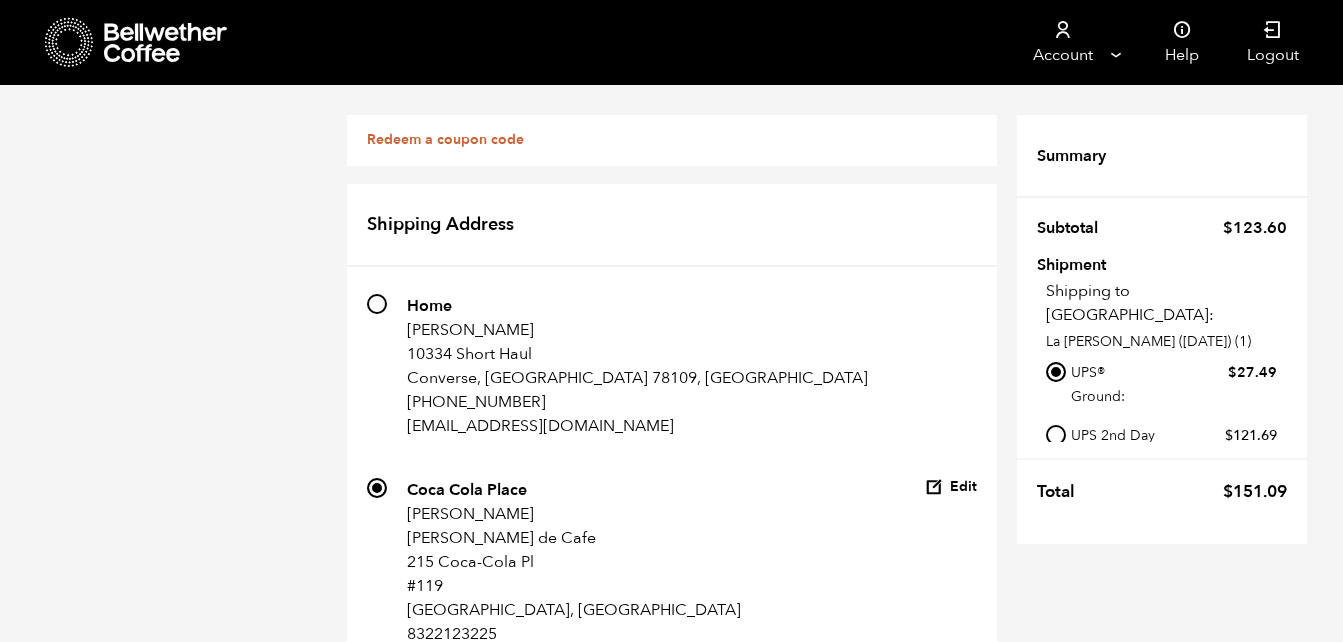 scroll, scrollTop: 0, scrollLeft: 0, axis: both 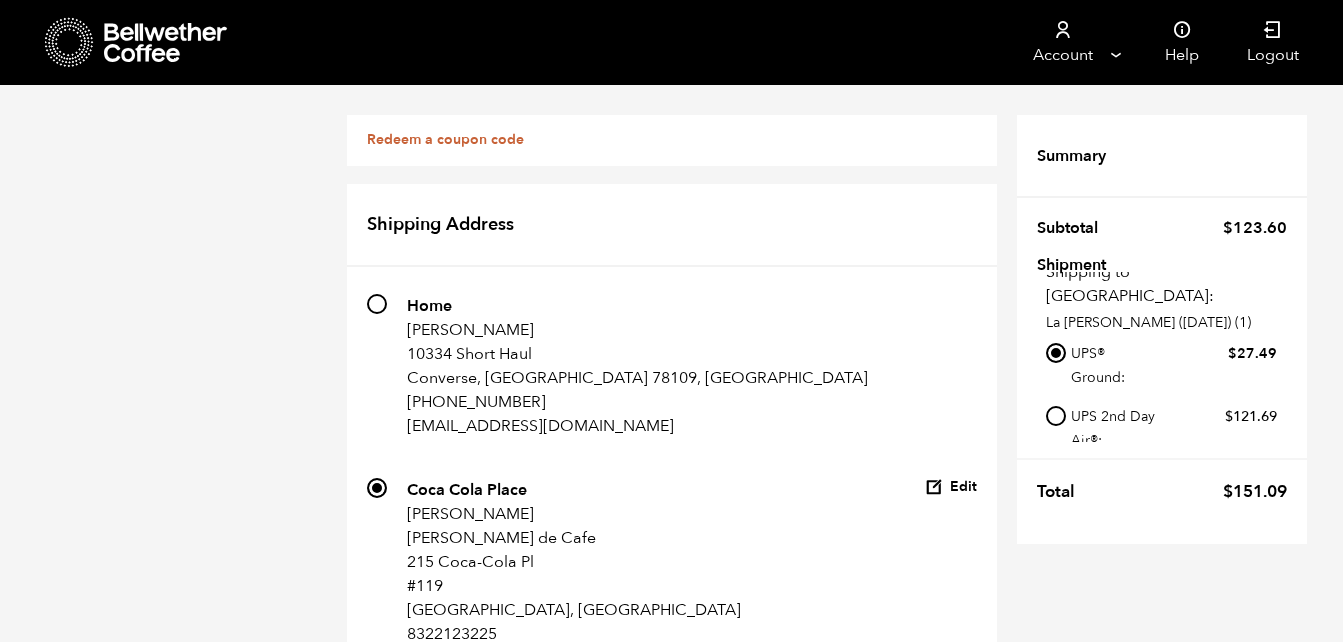 click on "+" at bounding box center (380, 729) 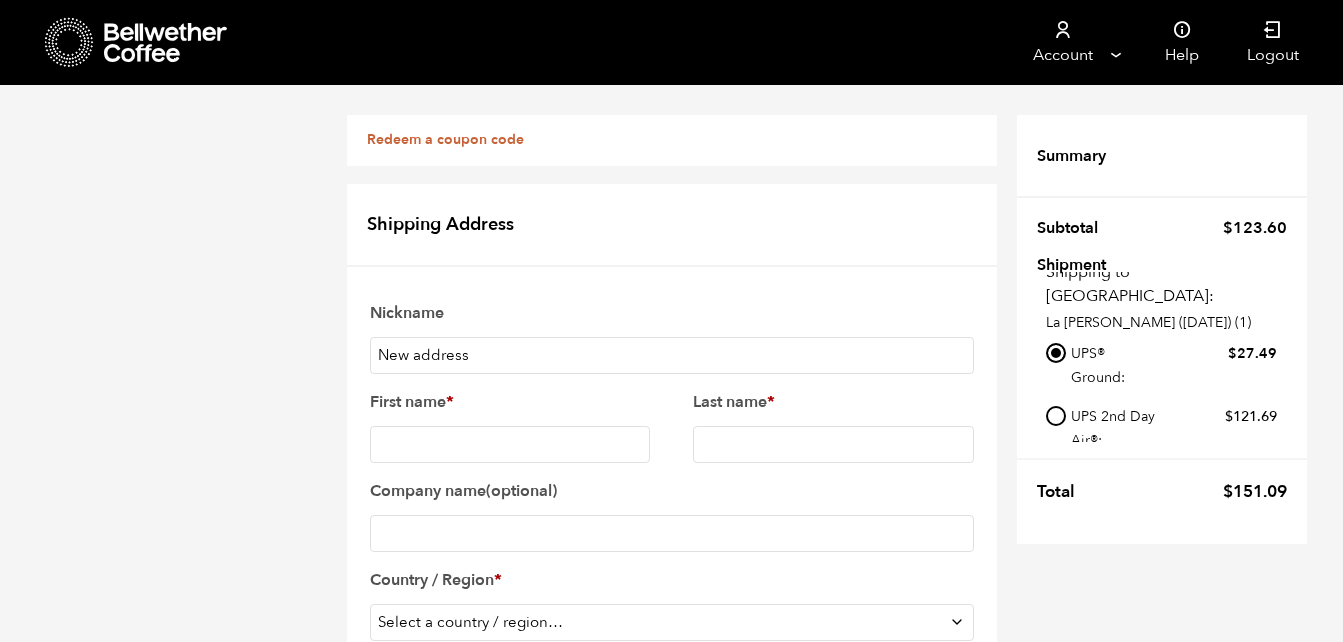 scroll, scrollTop: 459, scrollLeft: 0, axis: vertical 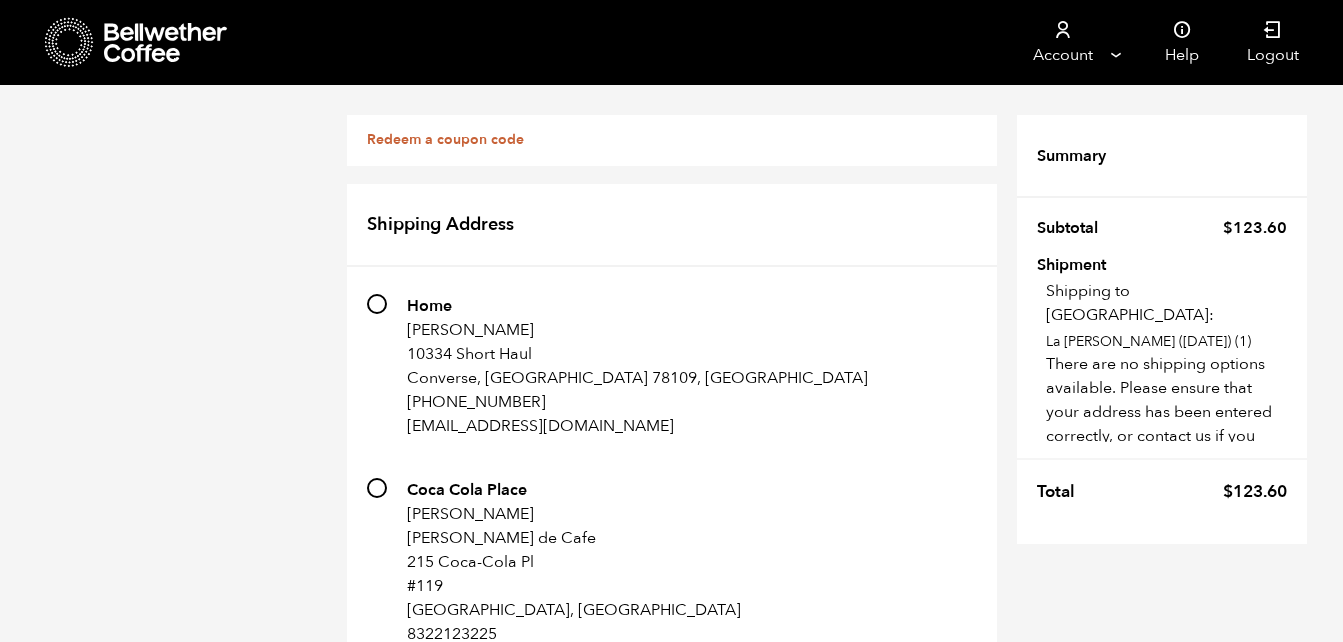 click on "Save payment information to my account for future purchases." at bounding box center (411, 1587) 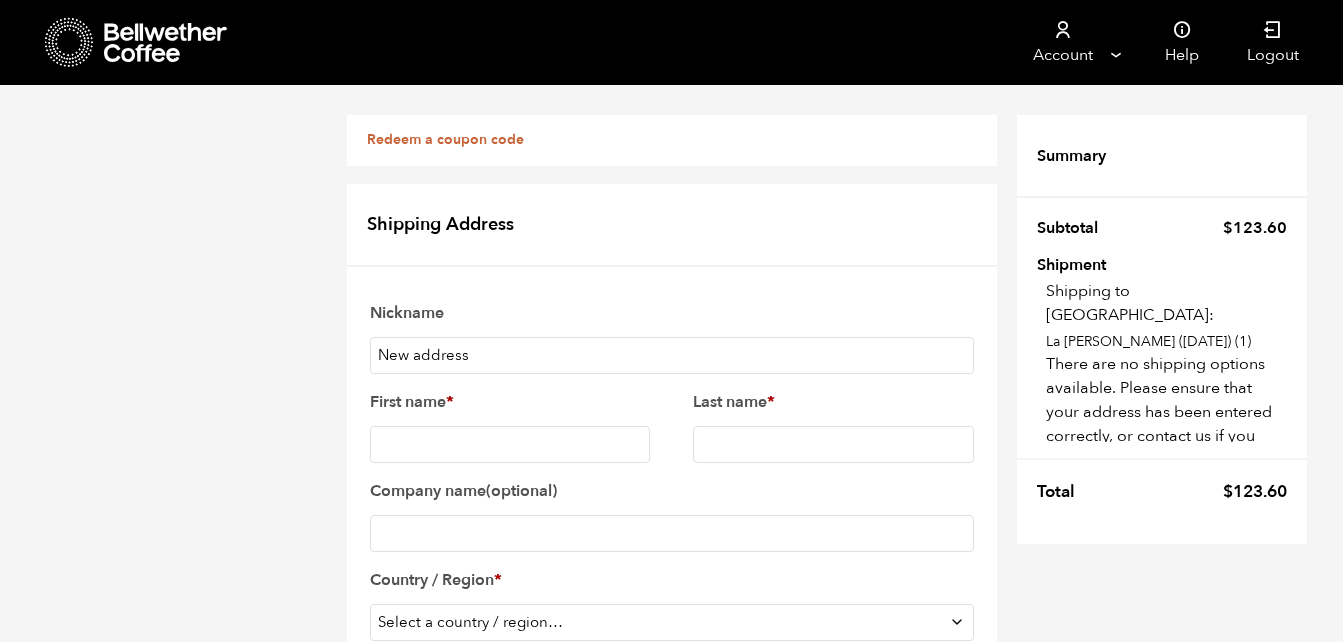 scroll, scrollTop: 127, scrollLeft: 0, axis: vertical 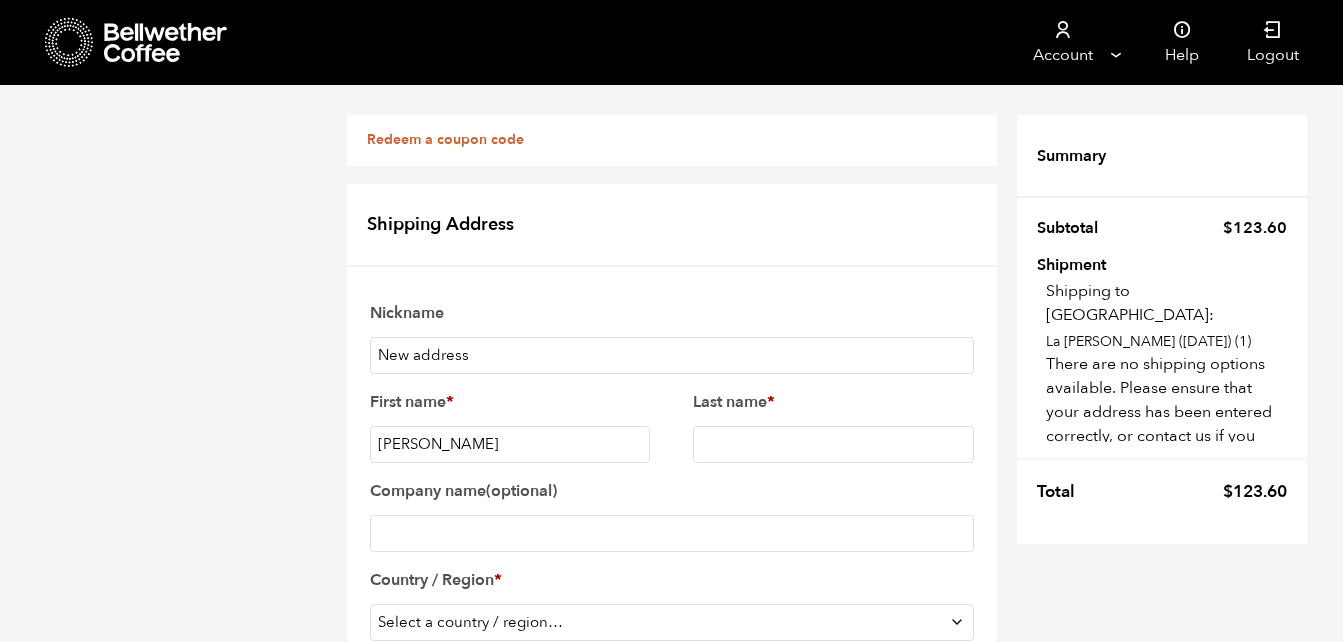 type on "Laura" 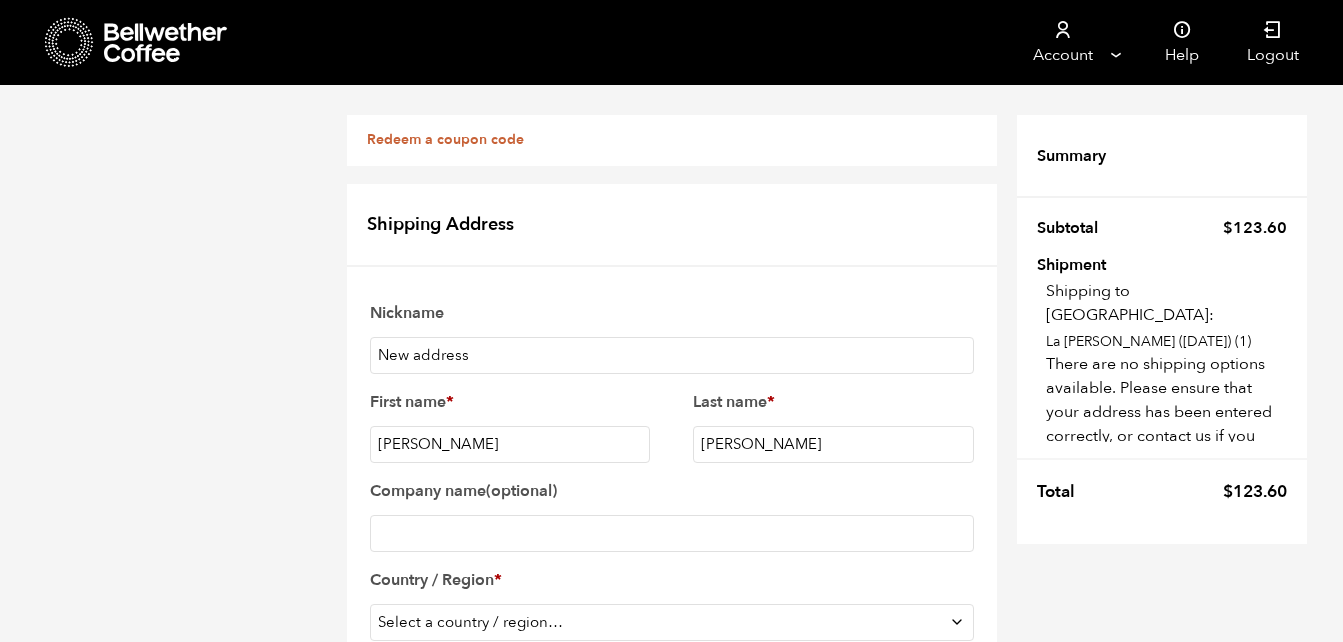 type on "Flores" 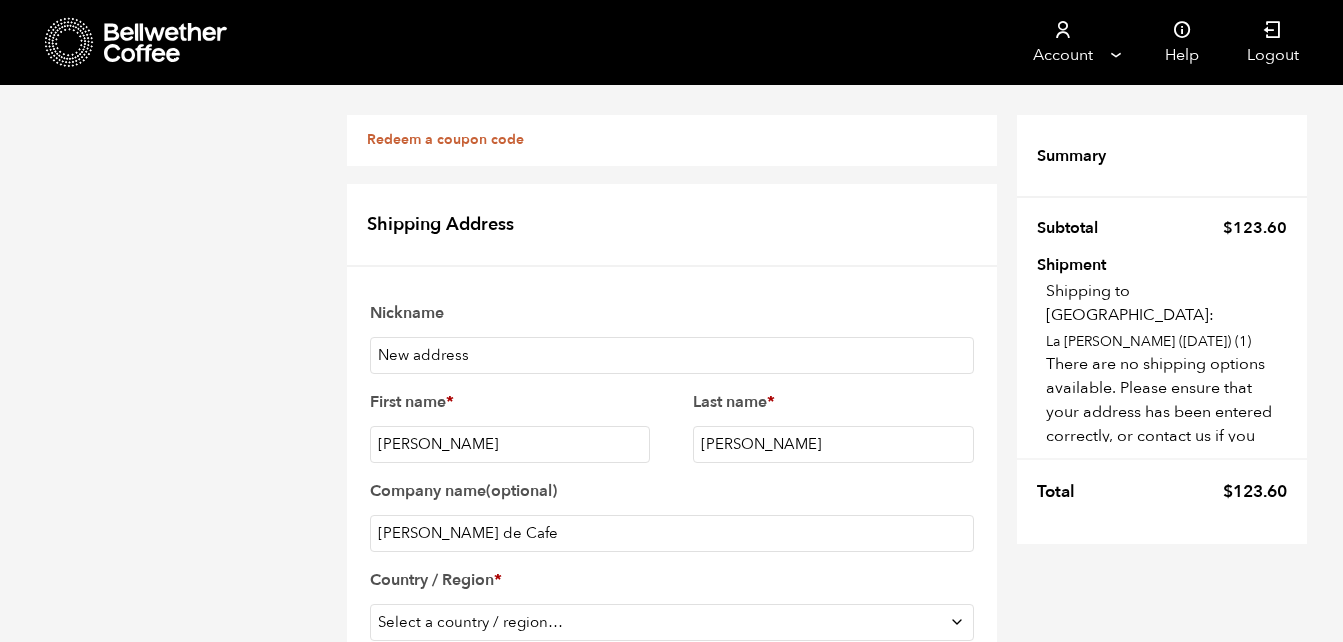 scroll, scrollTop: 313, scrollLeft: 0, axis: vertical 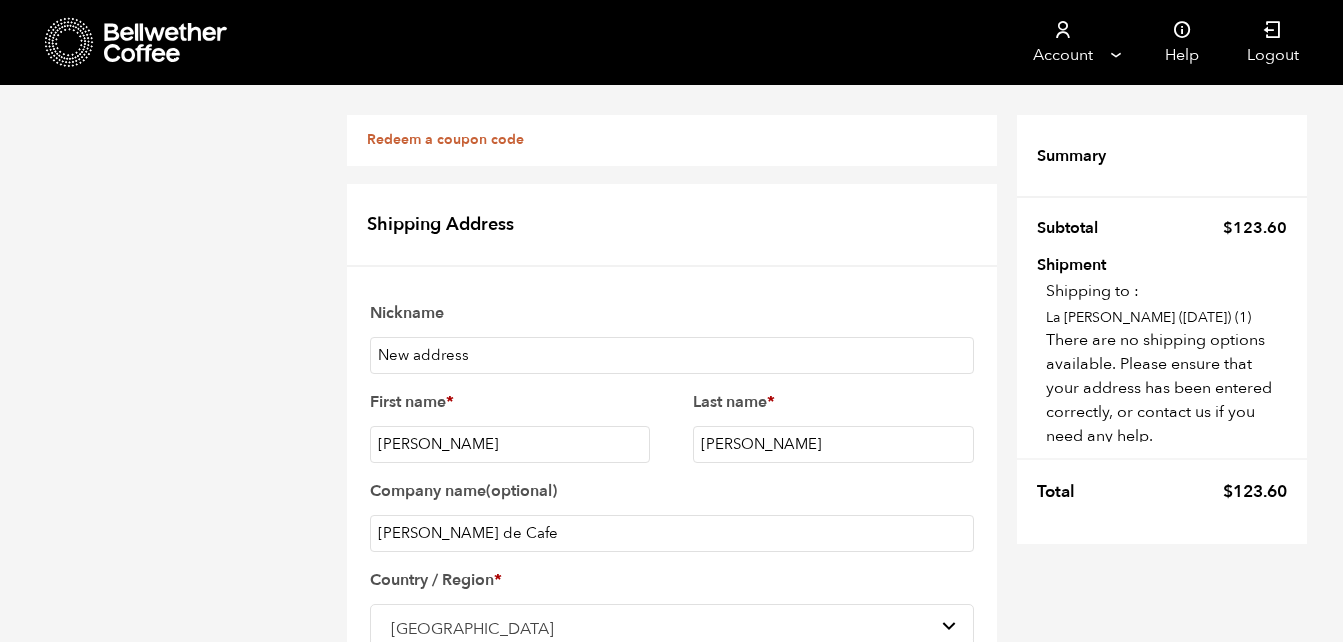 click on "United Arab Emirates" at bounding box center [672, 629] 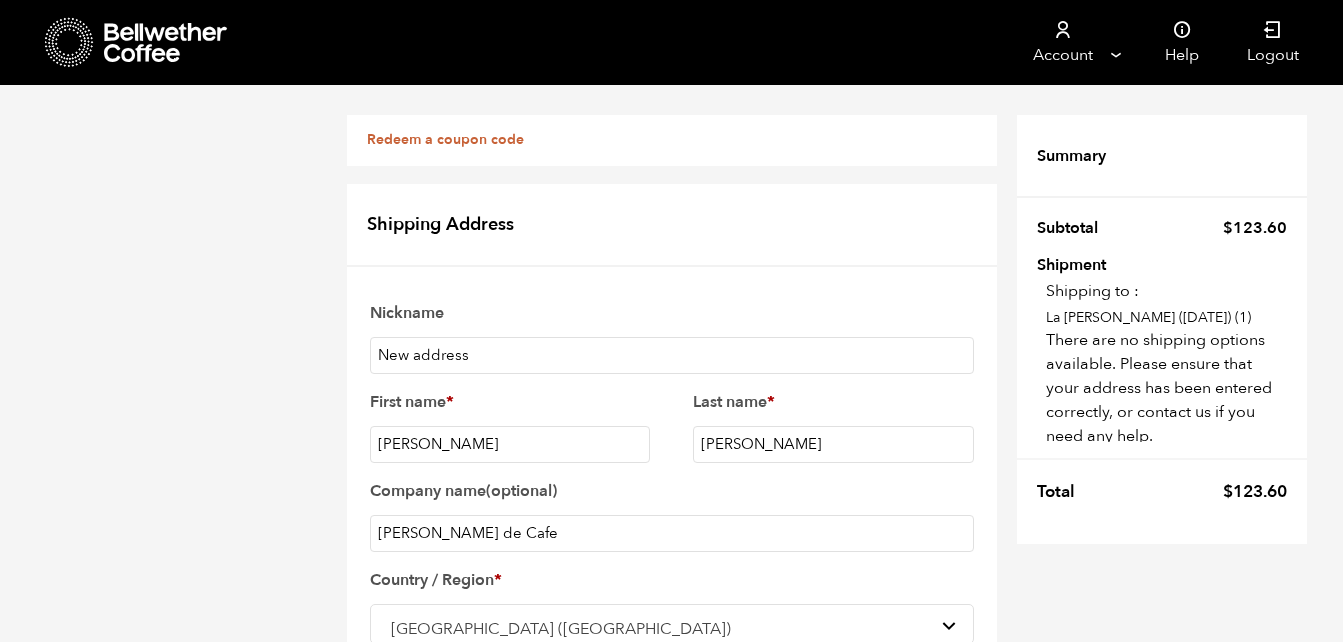 scroll, scrollTop: 785, scrollLeft: 0, axis: vertical 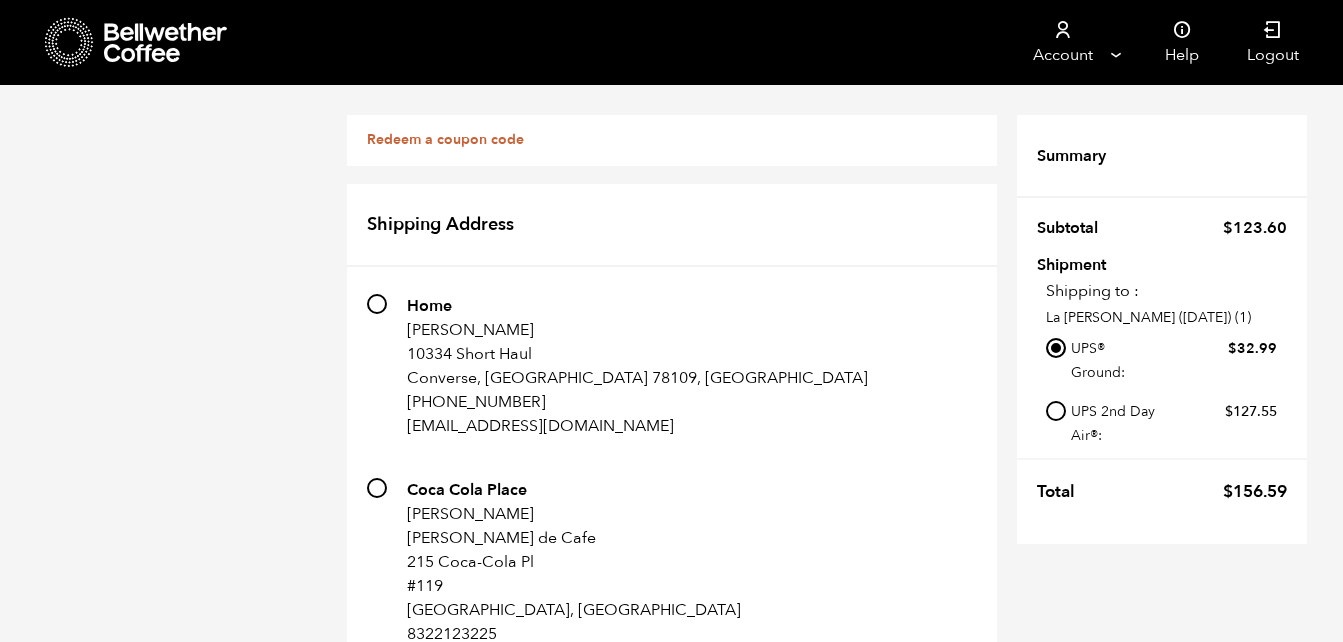 click on "Edit" at bounding box center (951, 719) 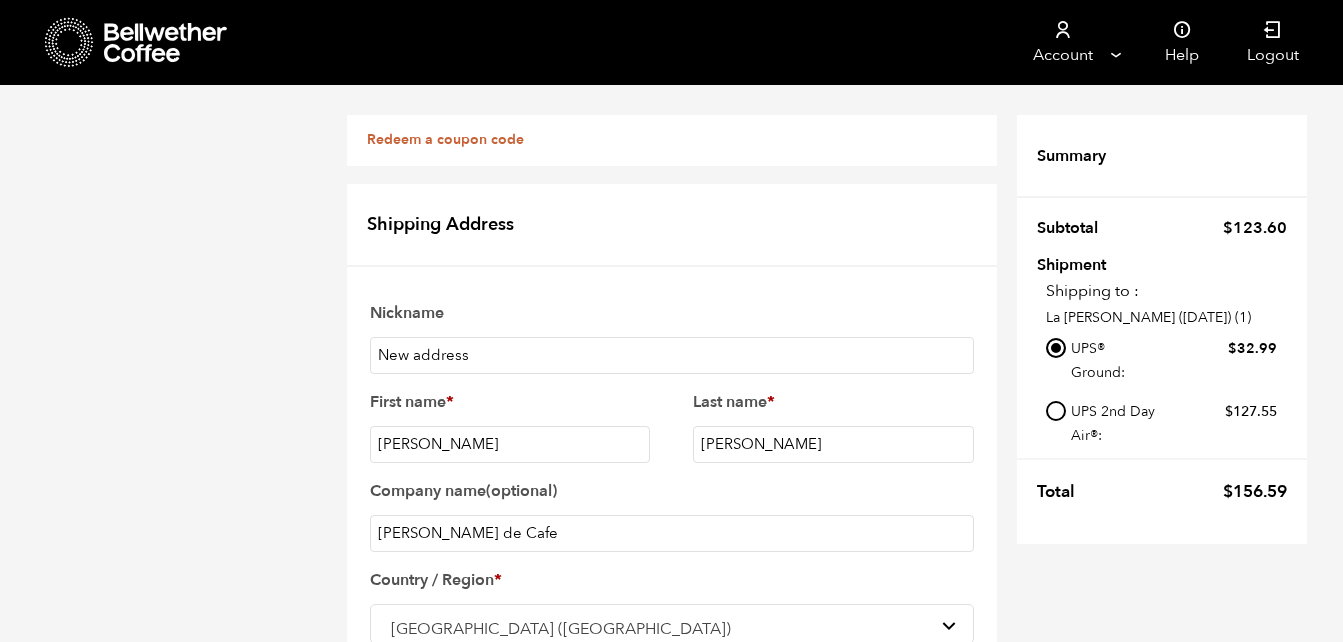 scroll, scrollTop: 839, scrollLeft: 0, axis: vertical 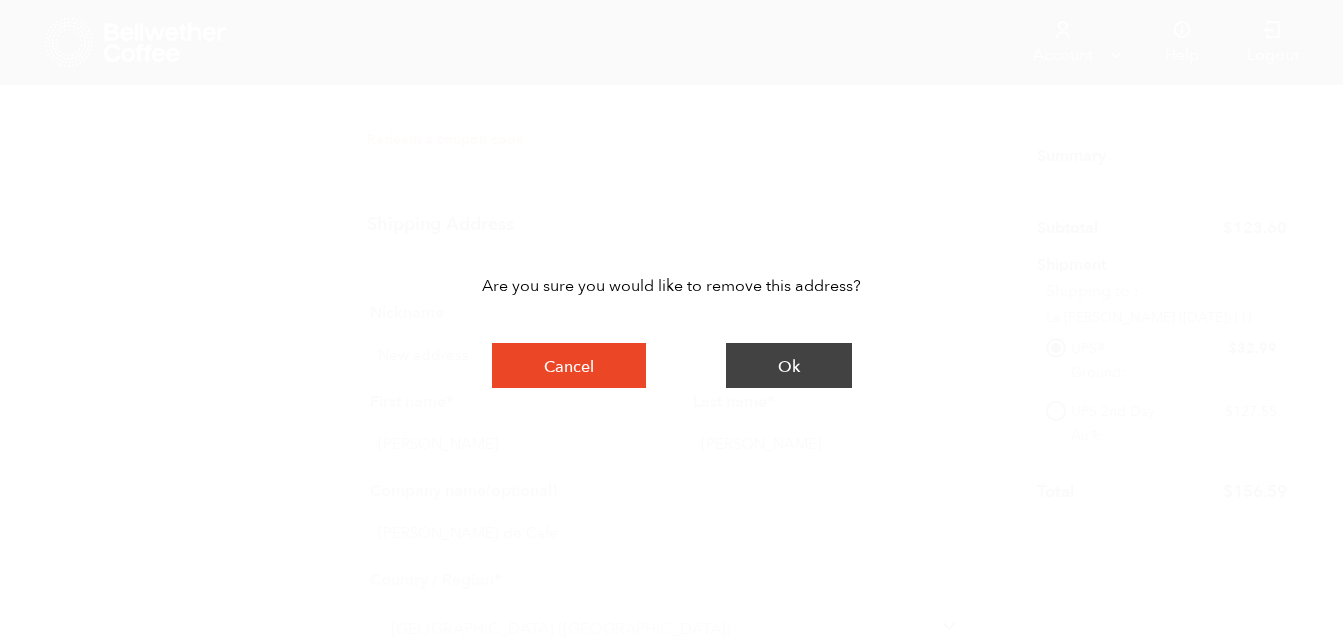 click on "Ok" at bounding box center (789, 366) 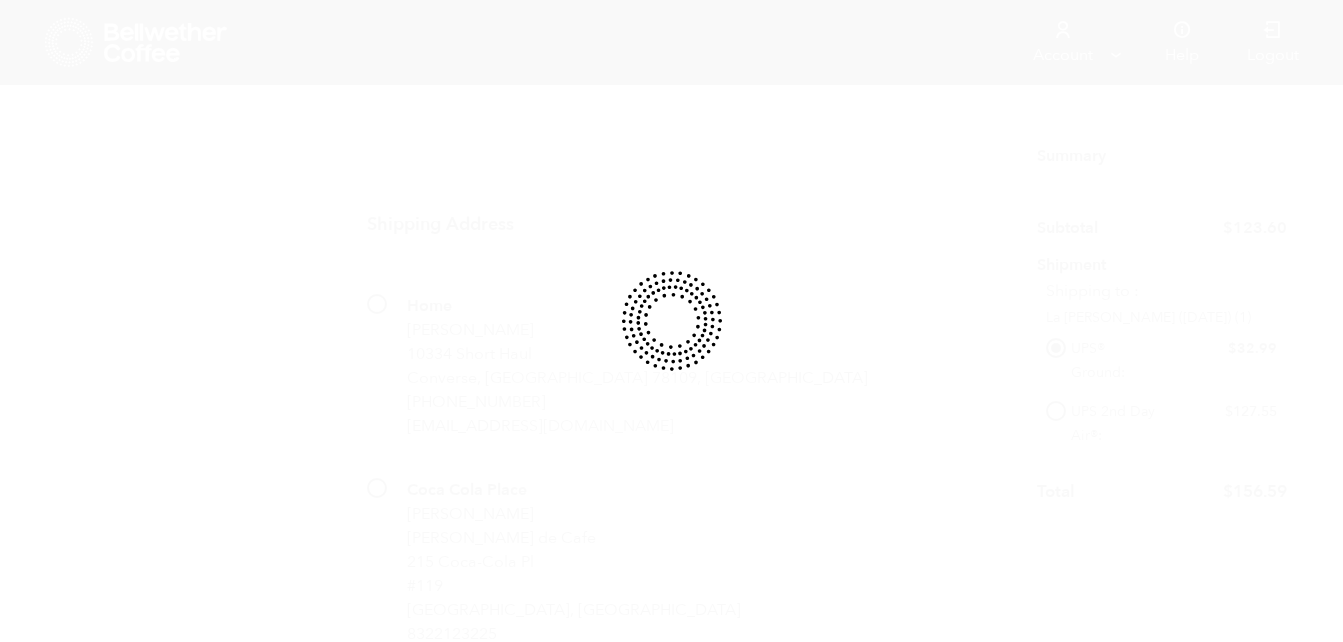 radio on "true" 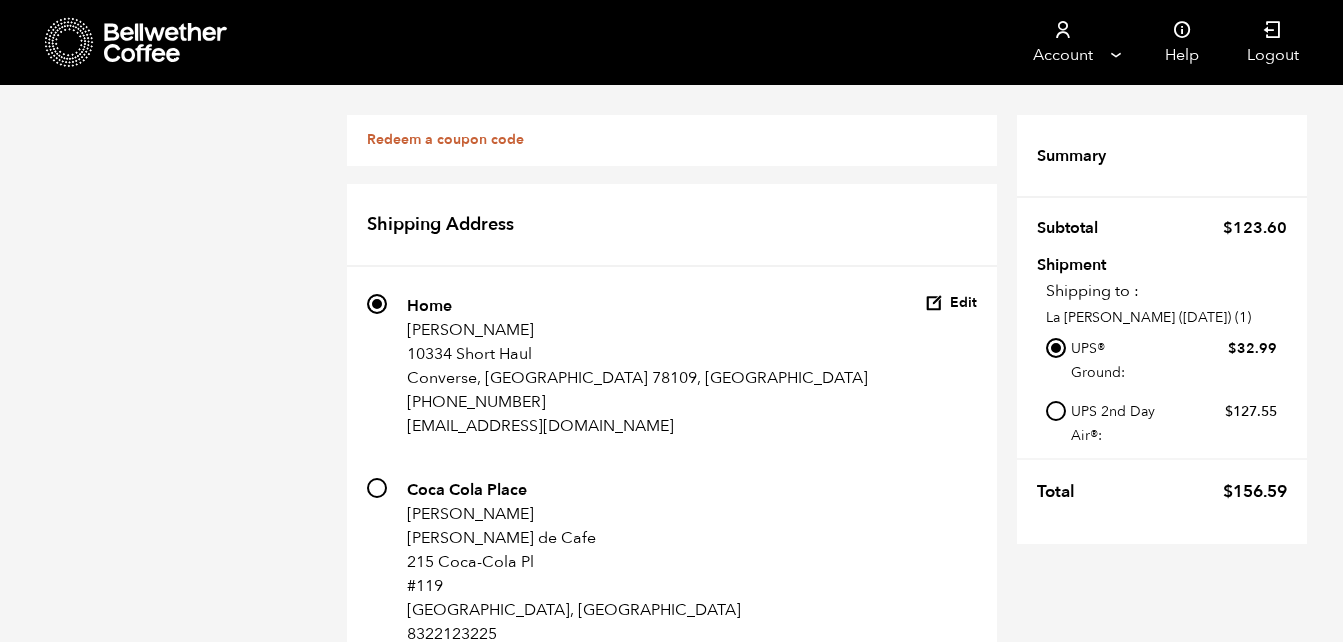 scroll, scrollTop: 0, scrollLeft: 0, axis: both 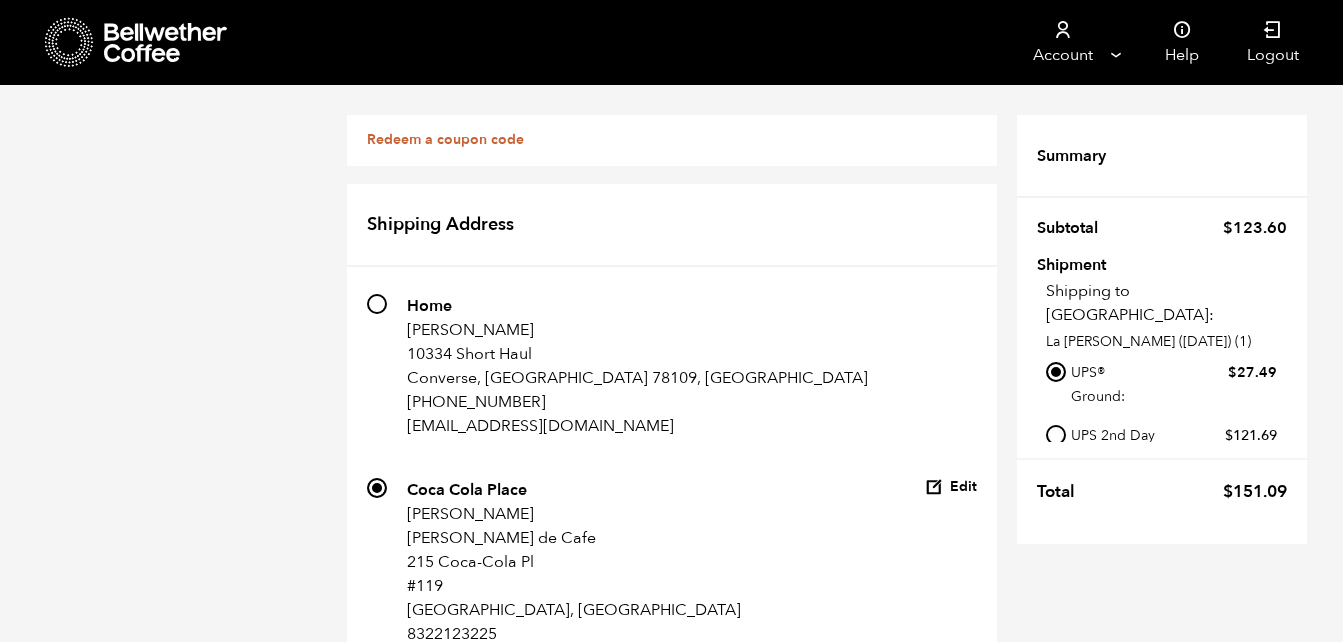 click on "+" at bounding box center (380, 979) 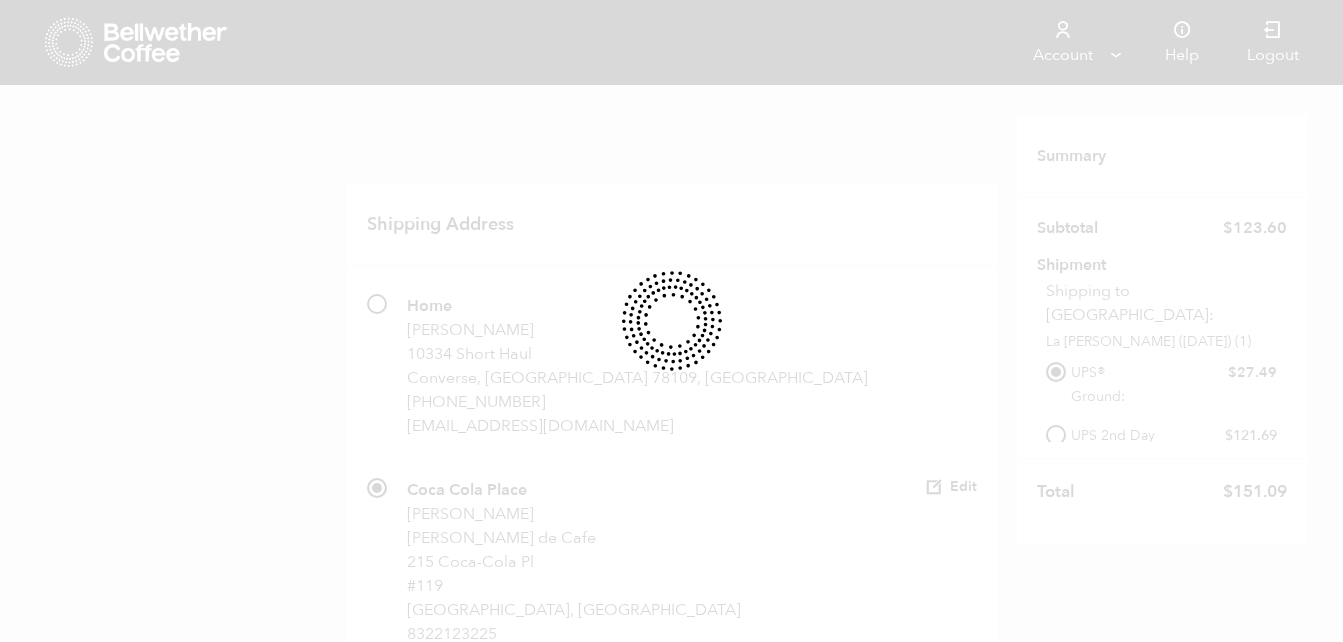 type 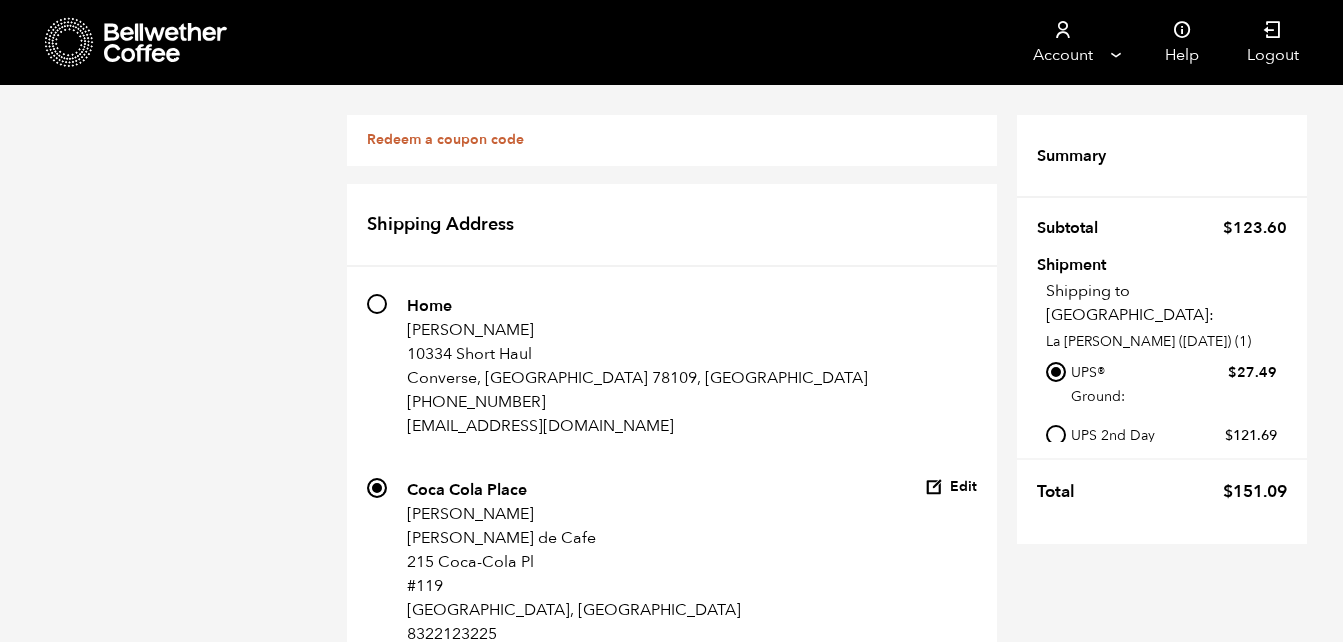 scroll, scrollTop: 1163, scrollLeft: 0, axis: vertical 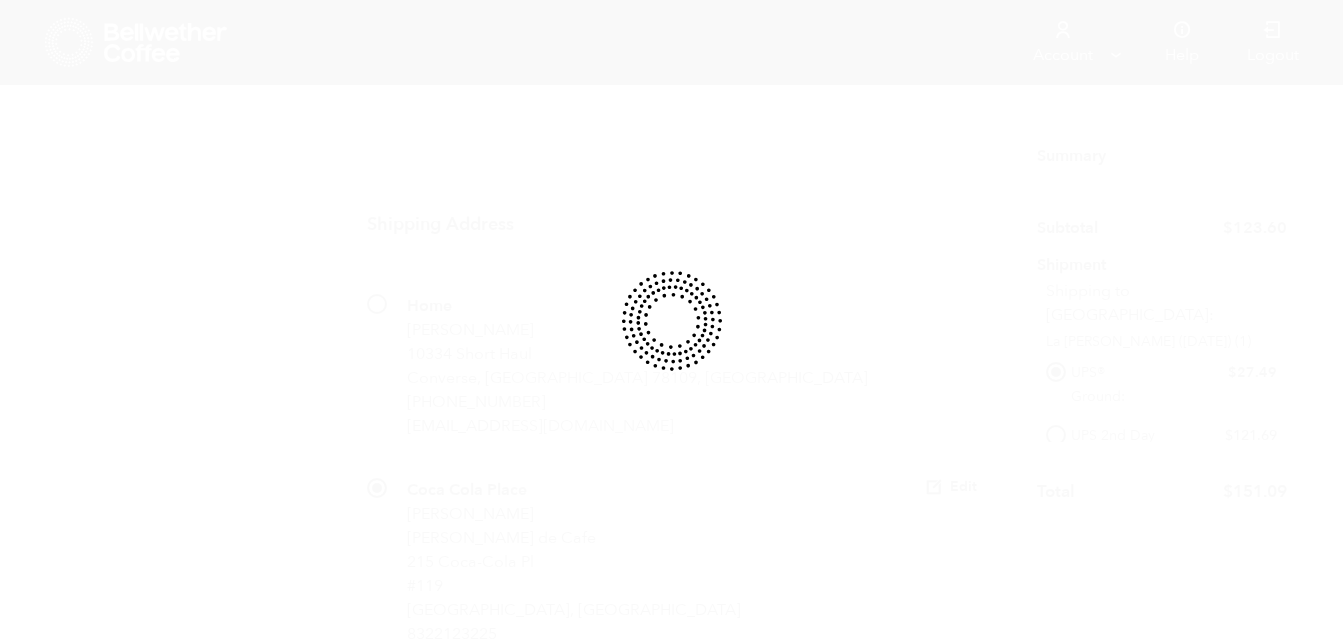 radio on "true" 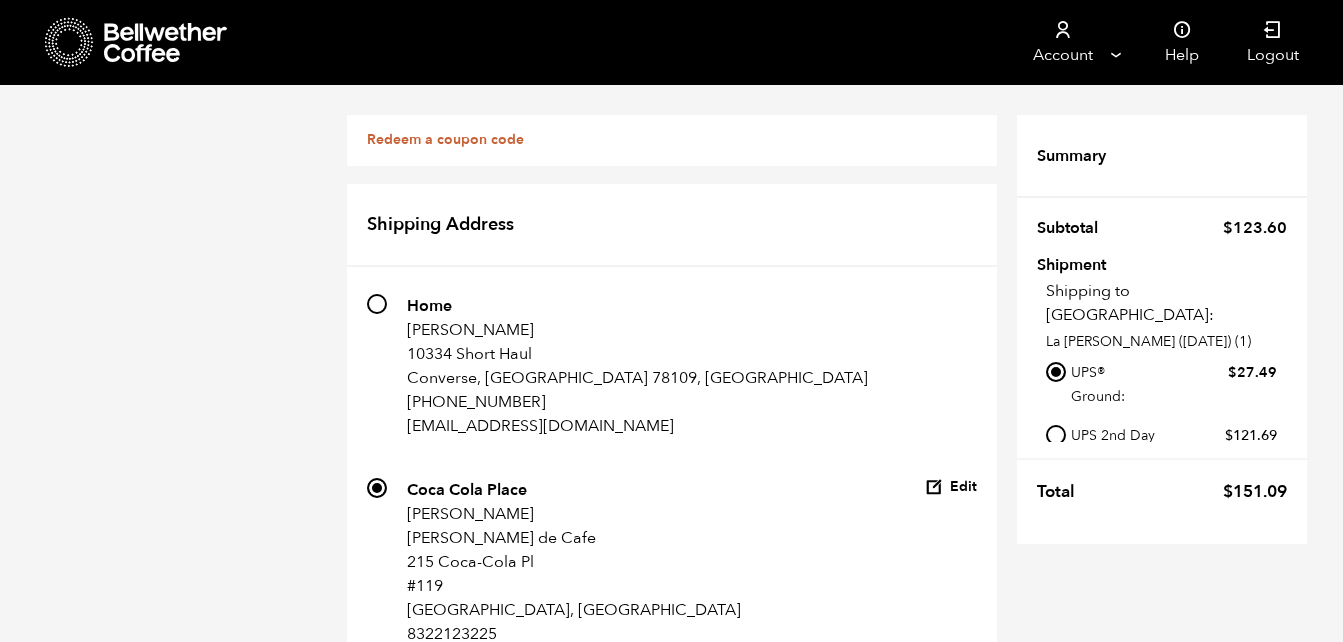 scroll, scrollTop: 1341, scrollLeft: 0, axis: vertical 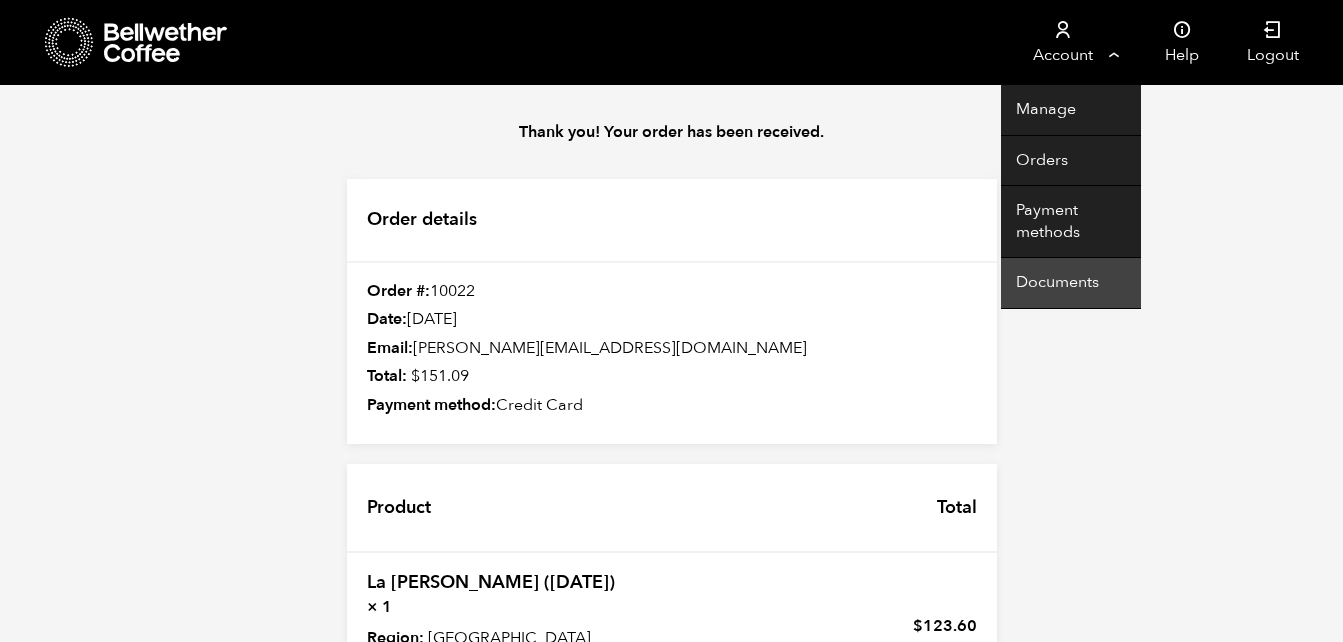 click on "Documents" at bounding box center [1071, 283] 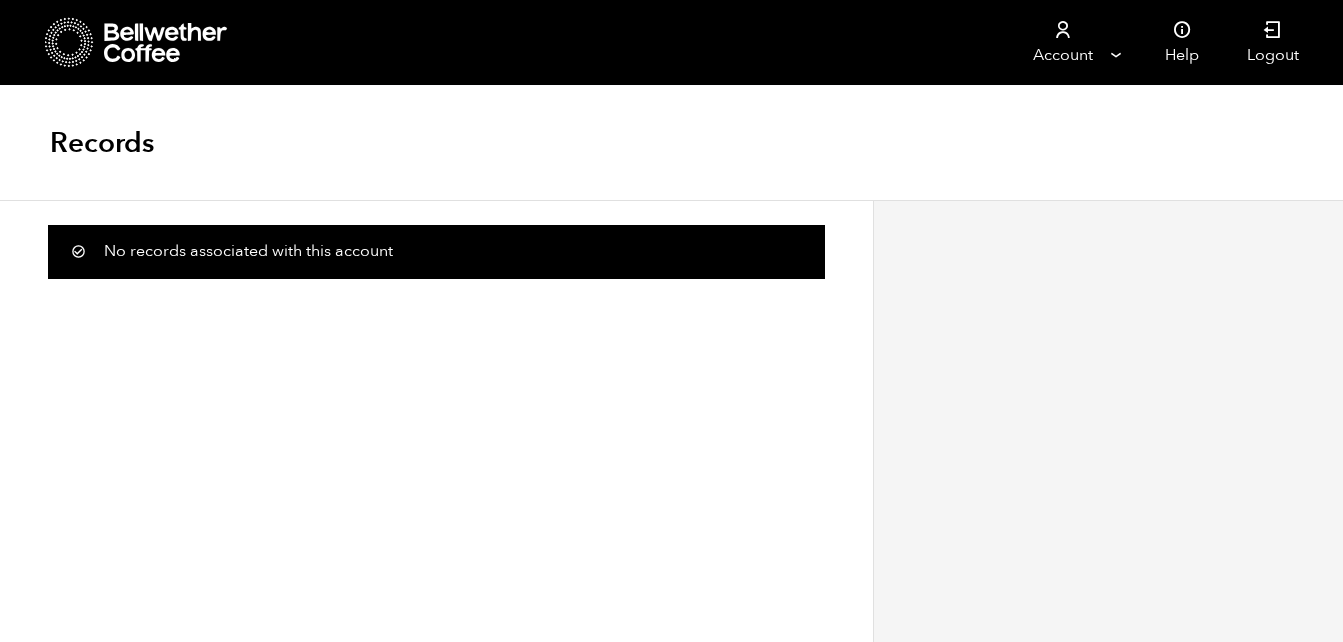 scroll, scrollTop: 0, scrollLeft: 0, axis: both 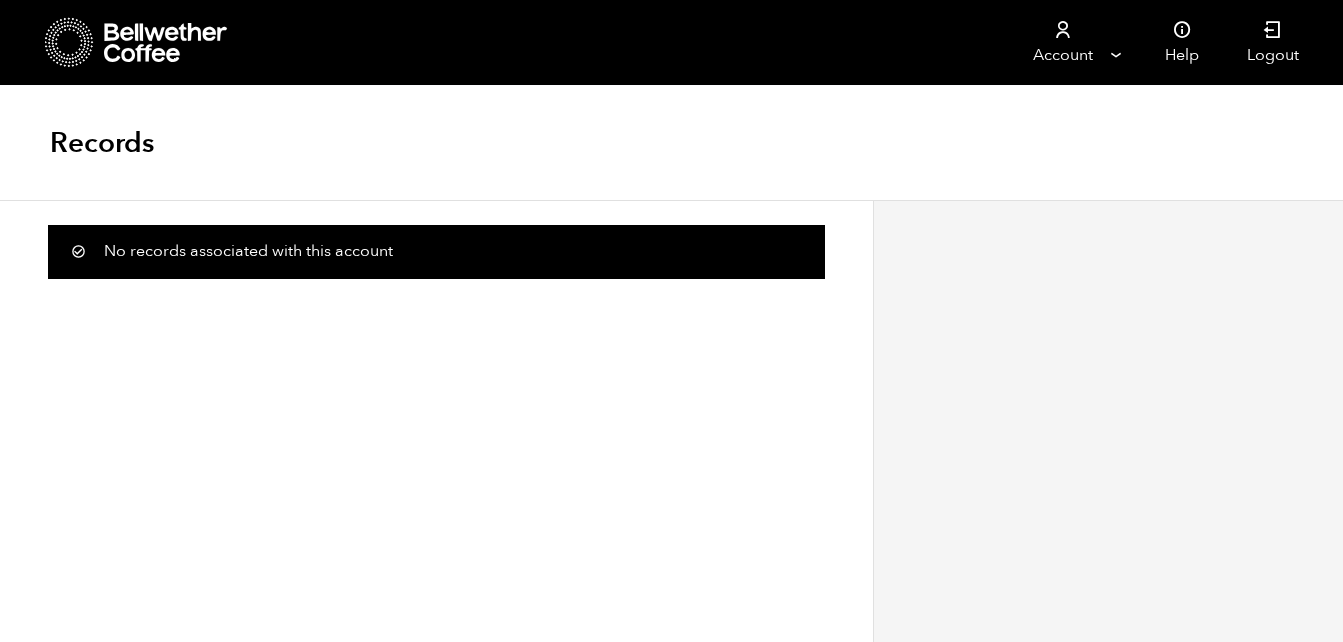 click 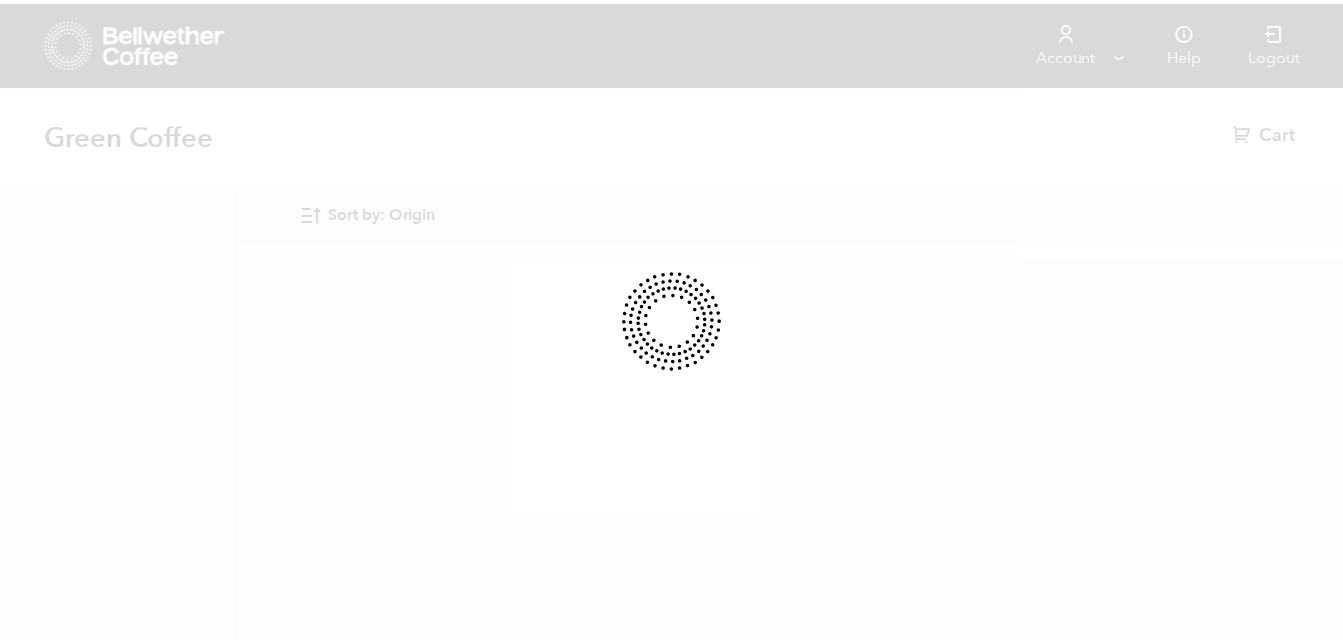 scroll, scrollTop: 0, scrollLeft: 0, axis: both 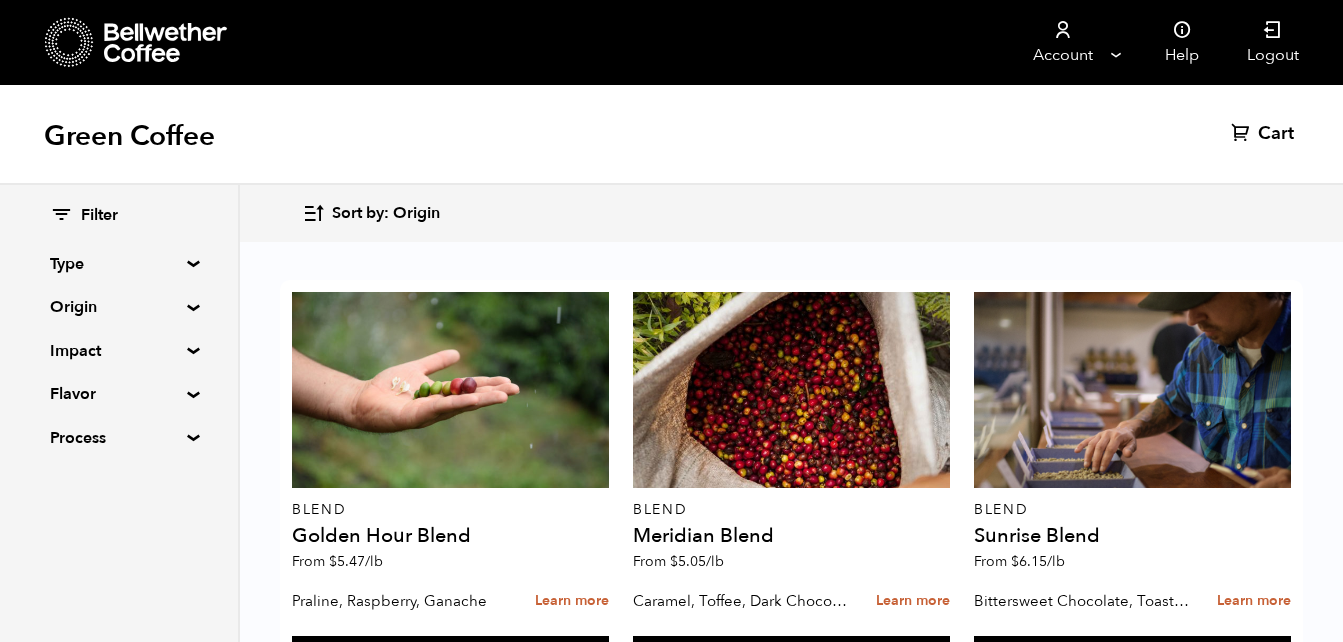 click on "Type" at bounding box center (119, 264) 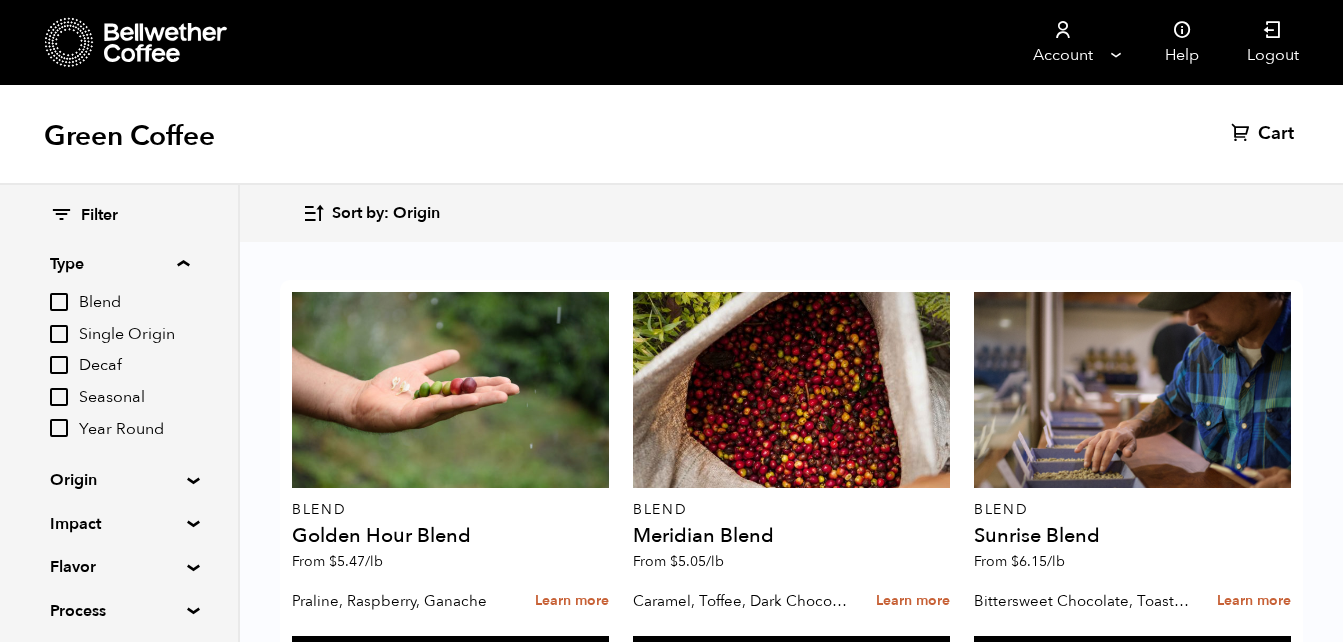 click on "Filter   Type       Blend   Single Origin   Decaf   Seasonal   Year Round Origin       Blend   [GEOGRAPHIC_DATA]   [GEOGRAPHIC_DATA]   [GEOGRAPHIC_DATA]   [GEOGRAPHIC_DATA]   [GEOGRAPHIC_DATA]   [GEOGRAPHIC_DATA]   [GEOGRAPHIC_DATA]   [GEOGRAPHIC_DATA]   [GEOGRAPHIC_DATA]   [GEOGRAPHIC_DATA]   [GEOGRAPHIC_DATA]   [GEOGRAPHIC_DATA] Impact       Fair Trade   Organic   Women's Lot   Living Income Pricing   Farmer Impact Fund Flavor       Chocolate   Citrus Fruit   Floral   Fruity   Nutty   Sweet Process       Natural   Washed   Wet-hulled" at bounding box center (119, 414) 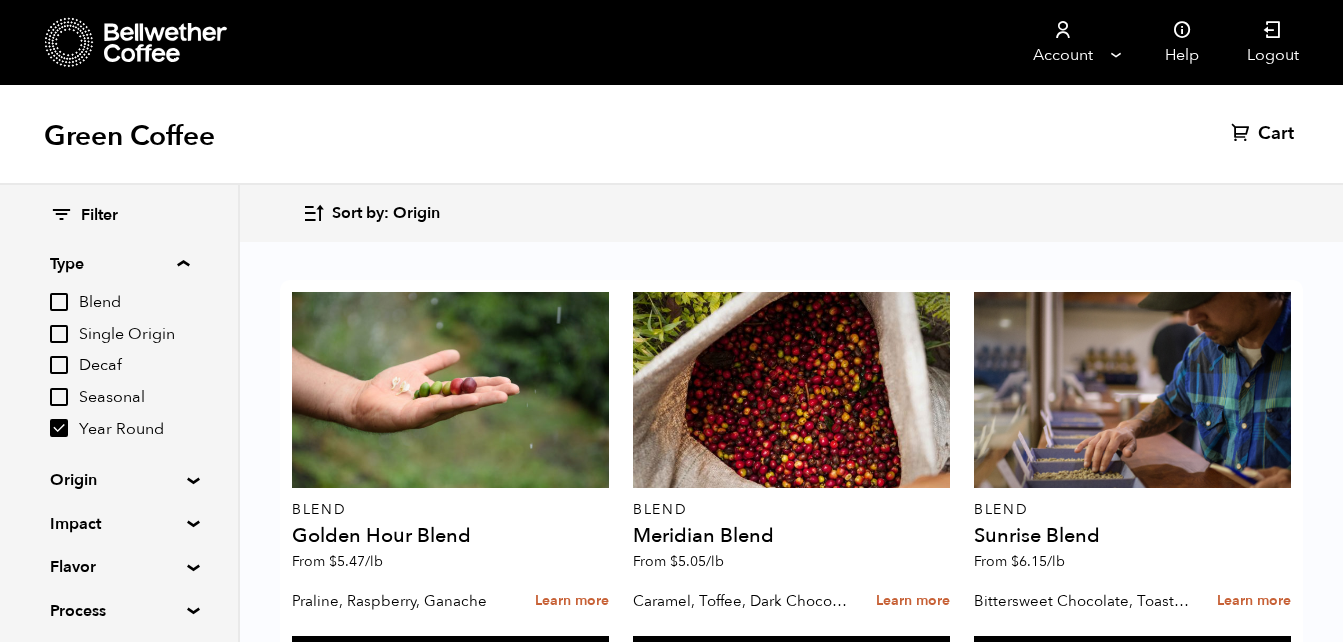 checkbox on "true" 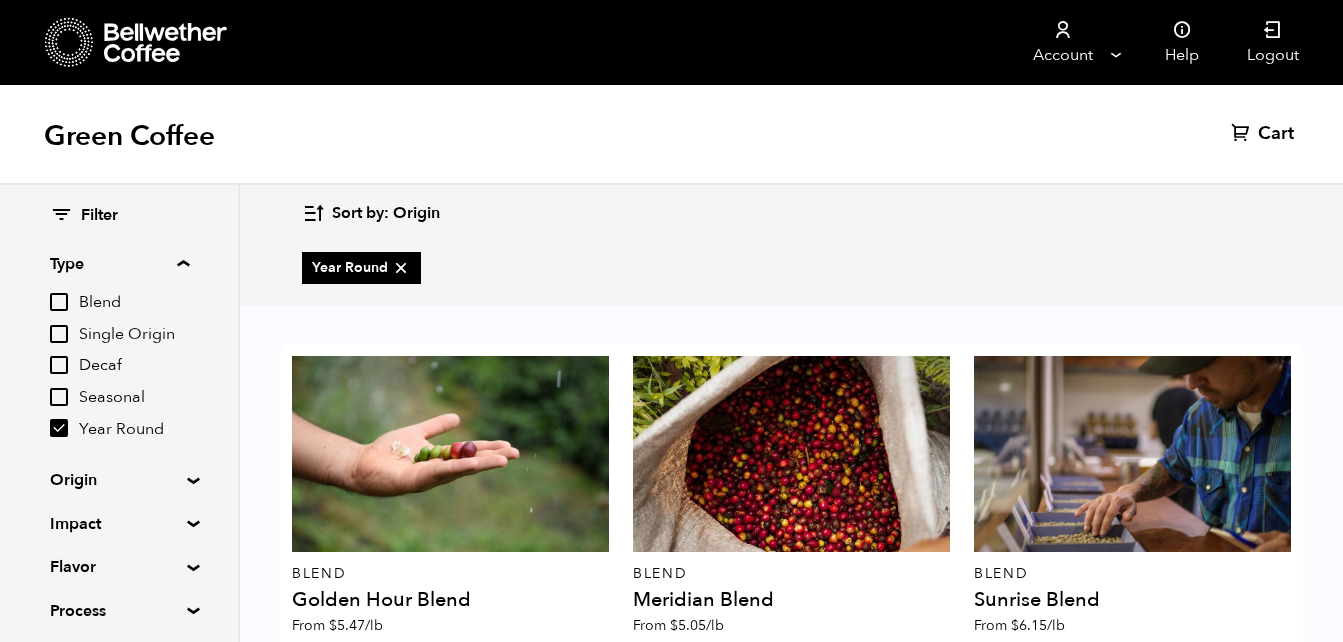 scroll, scrollTop: 0, scrollLeft: 0, axis: both 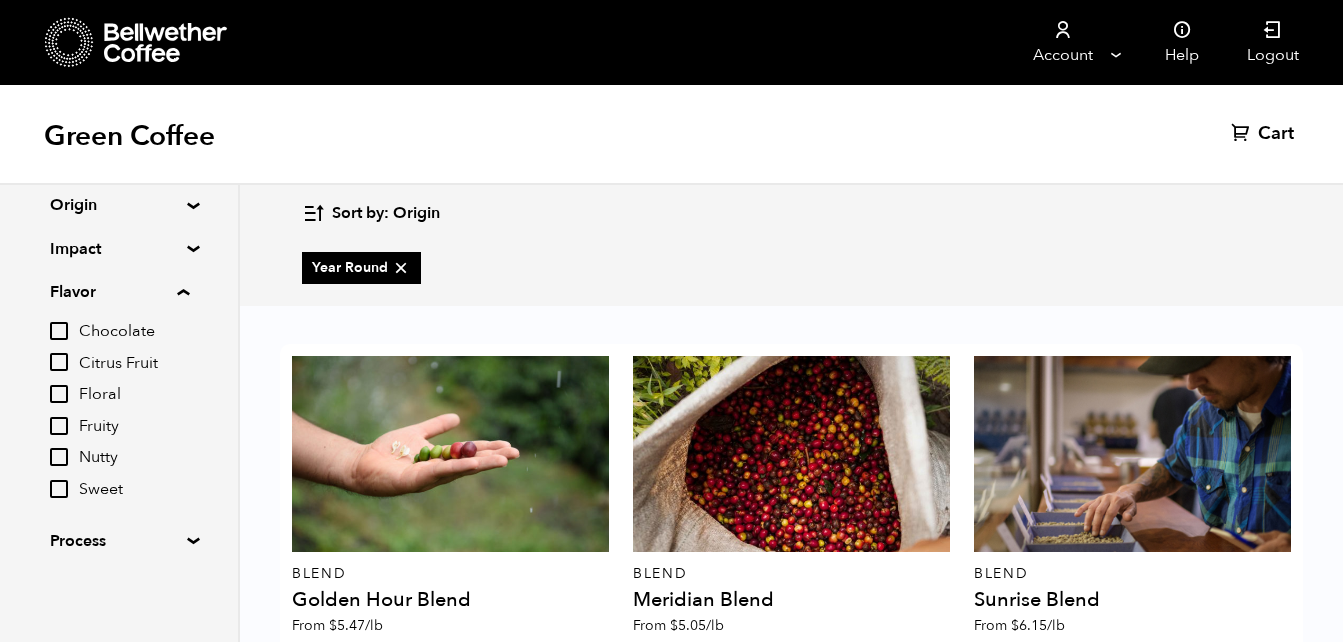 click on "Process" at bounding box center (119, 541) 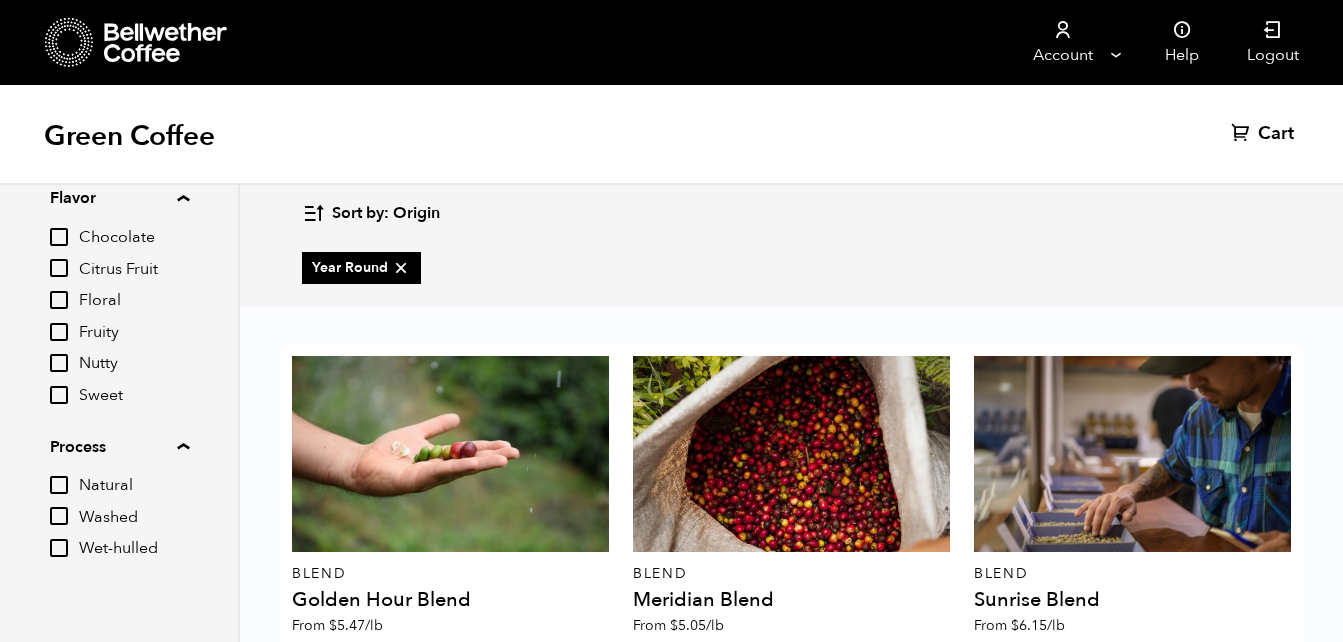 scroll, scrollTop: 367, scrollLeft: 0, axis: vertical 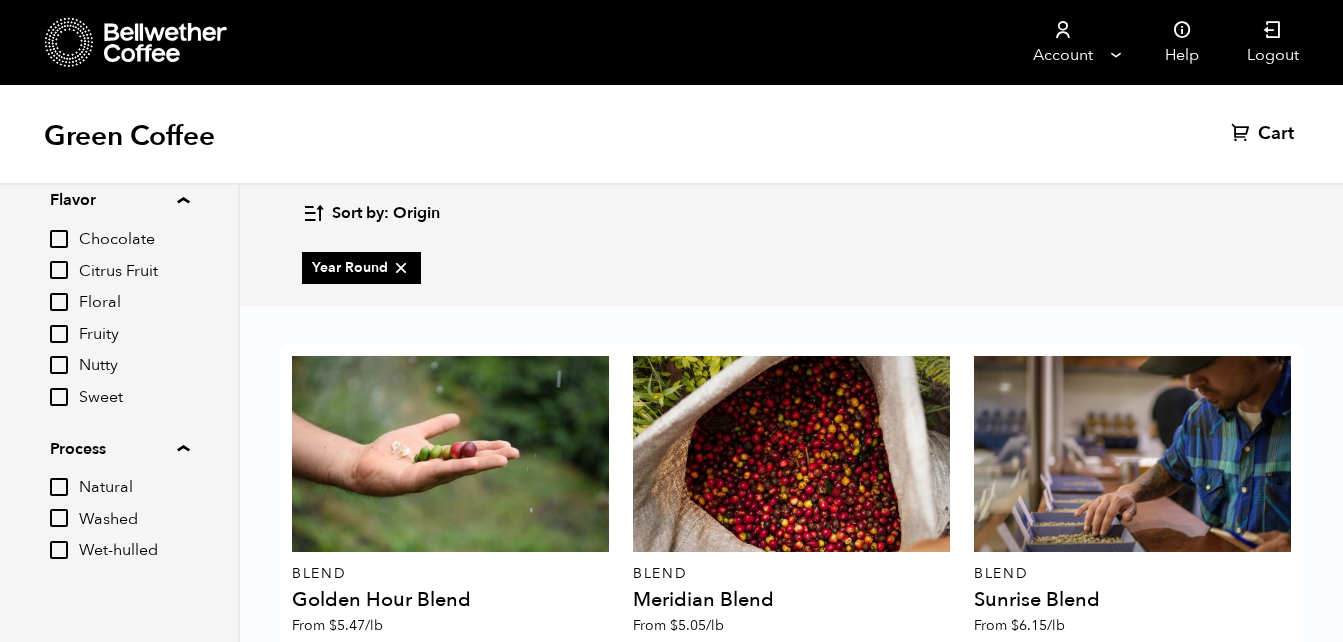 click on "Natural" at bounding box center (59, 487) 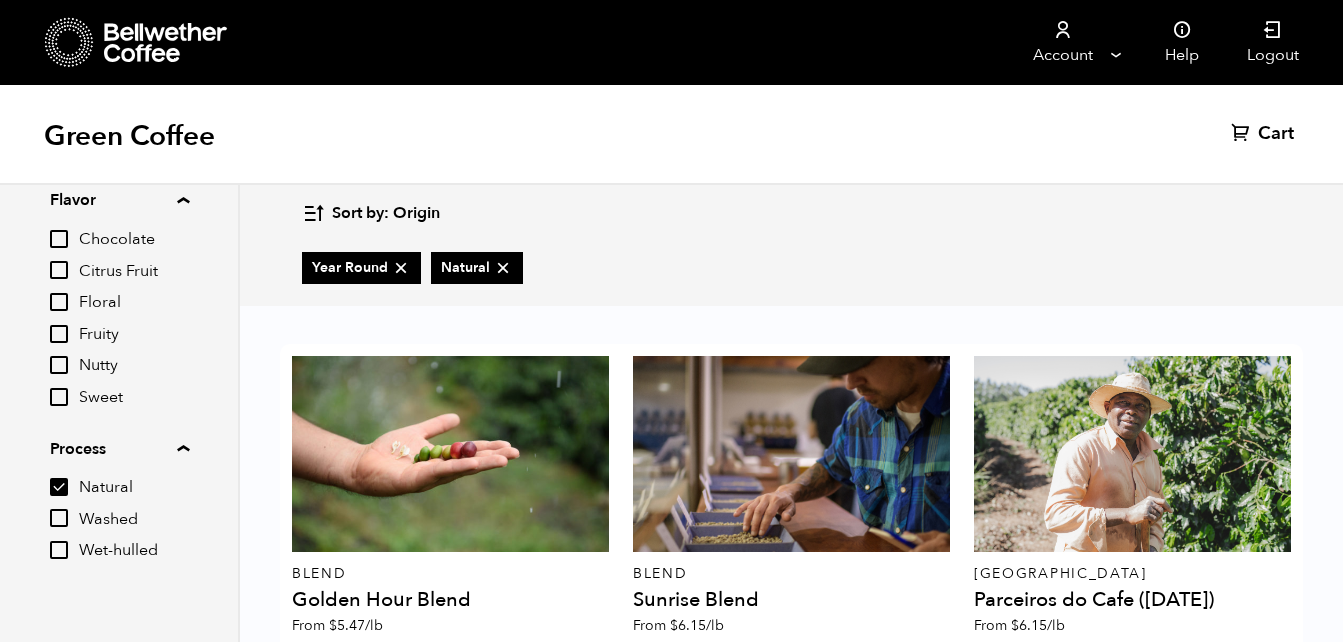 click at bounding box center (401, 268) 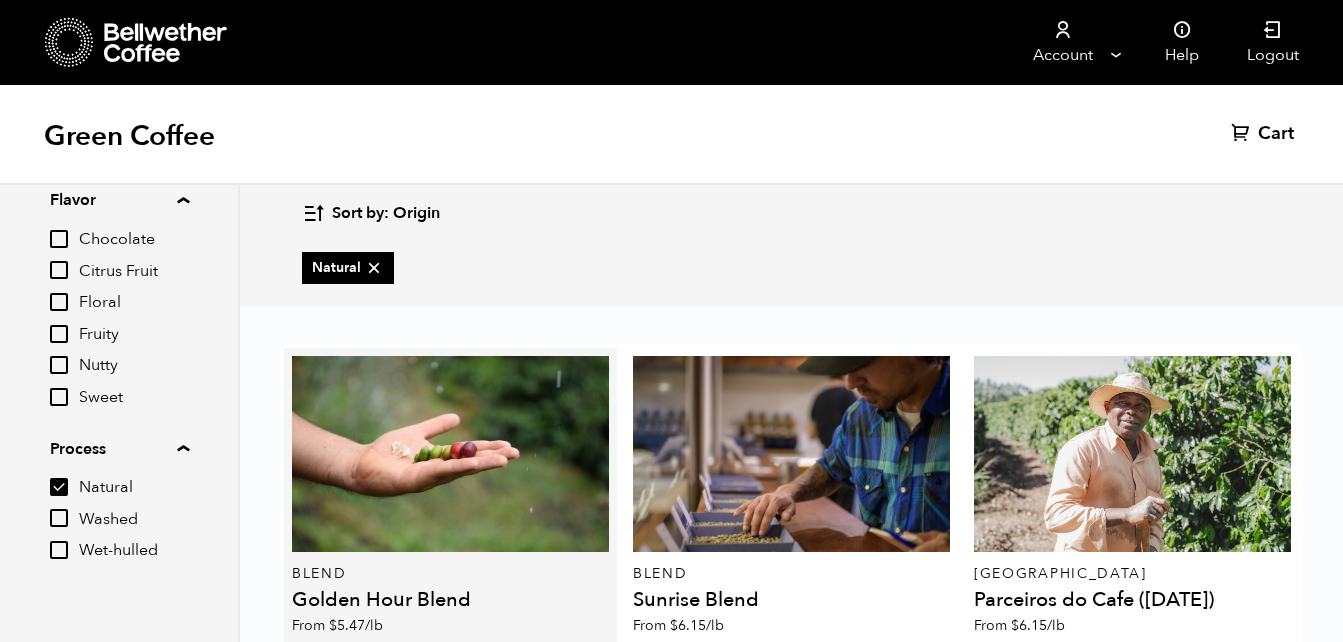 scroll, scrollTop: 24, scrollLeft: 0, axis: vertical 